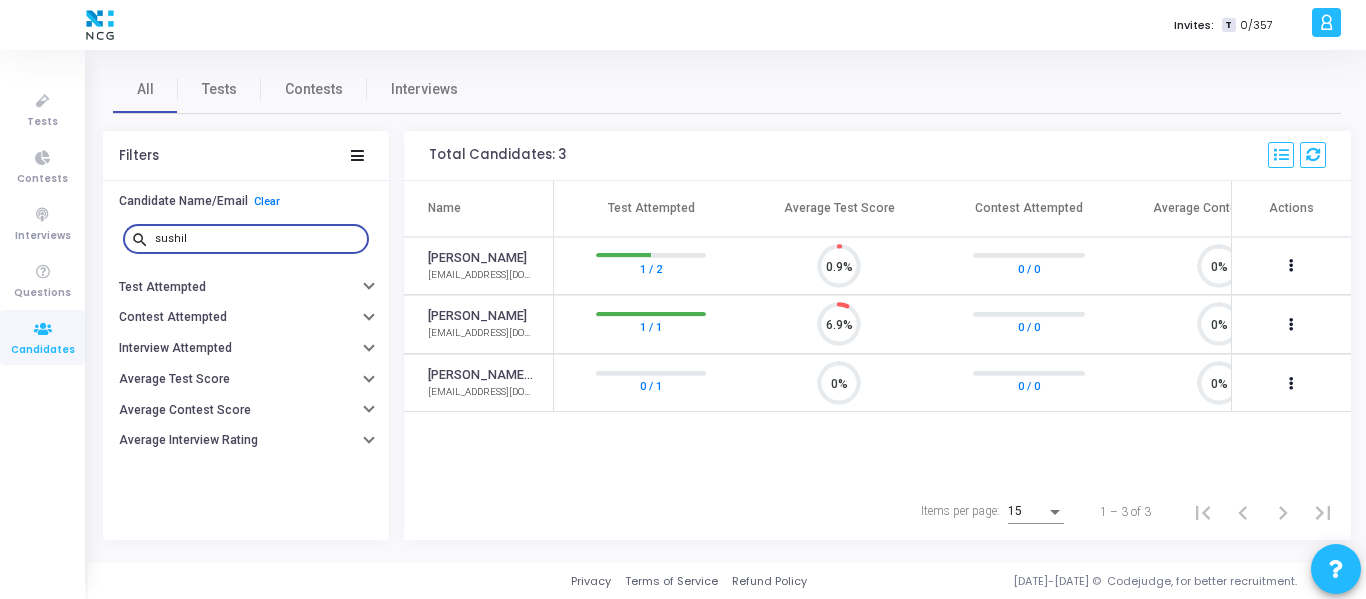 scroll, scrollTop: 0, scrollLeft: 0, axis: both 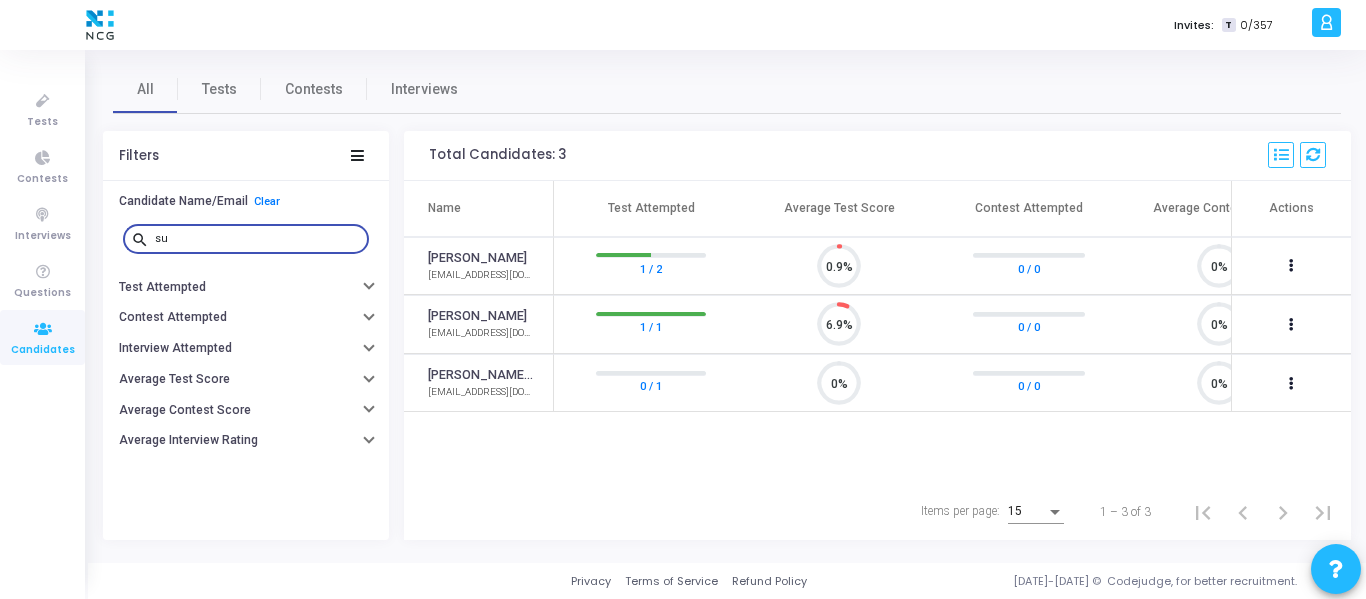 type on "s" 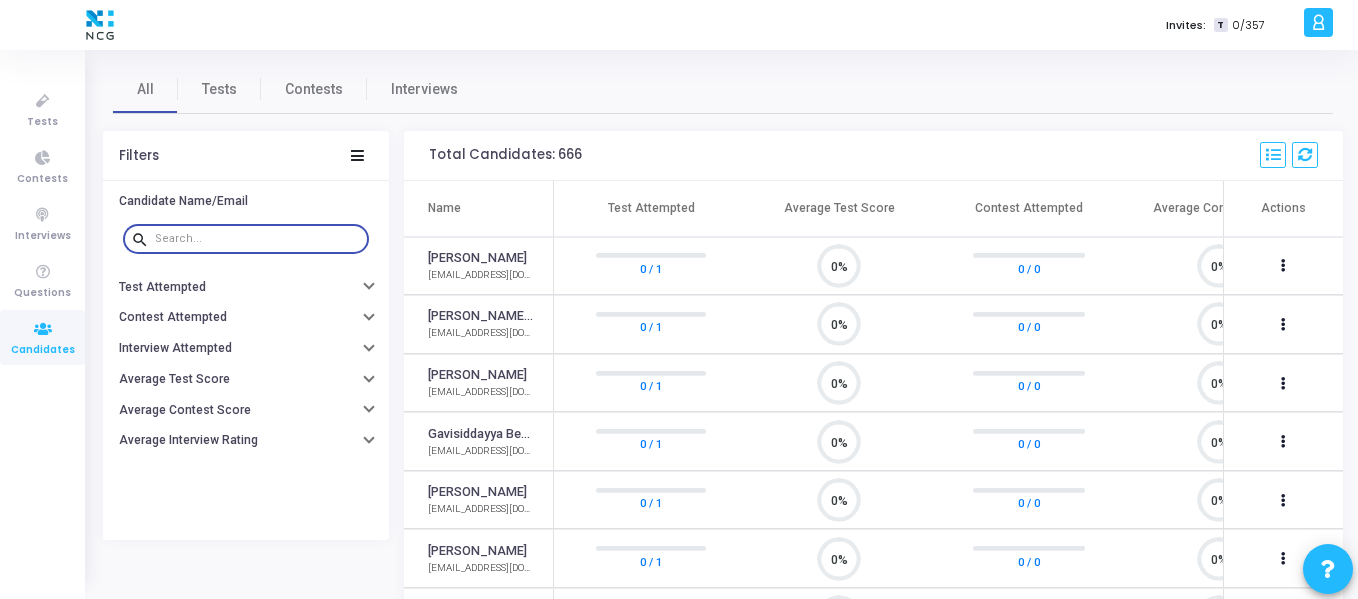 scroll, scrollTop: 9, scrollLeft: 9, axis: both 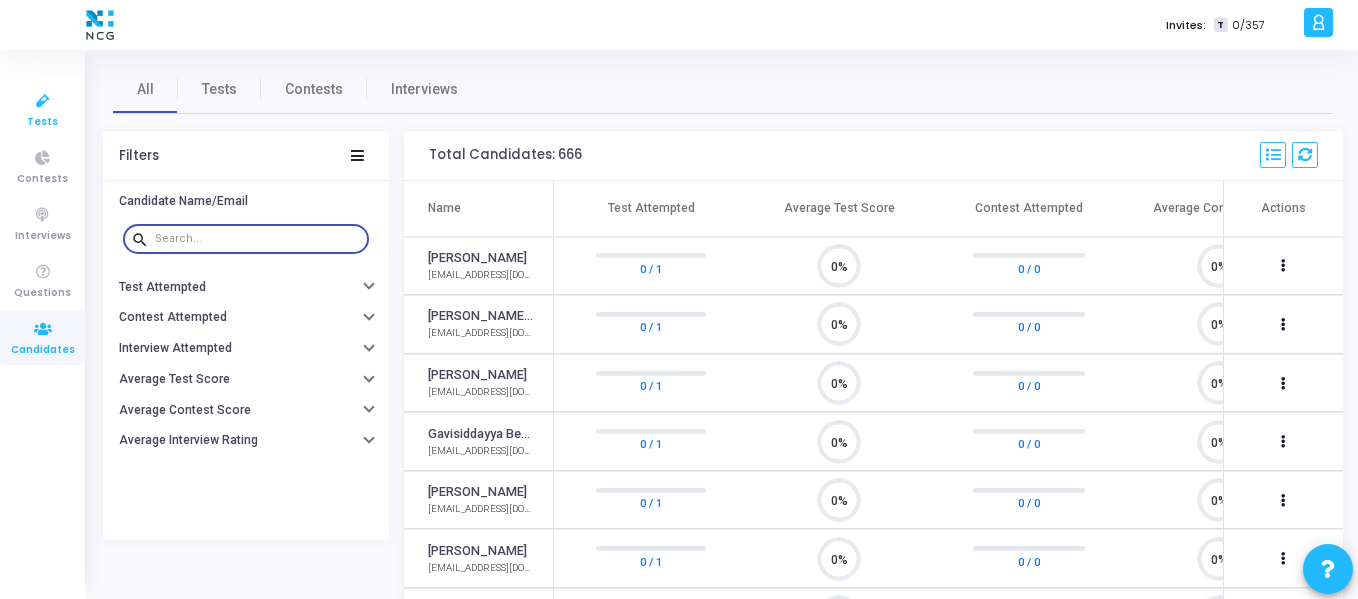 type 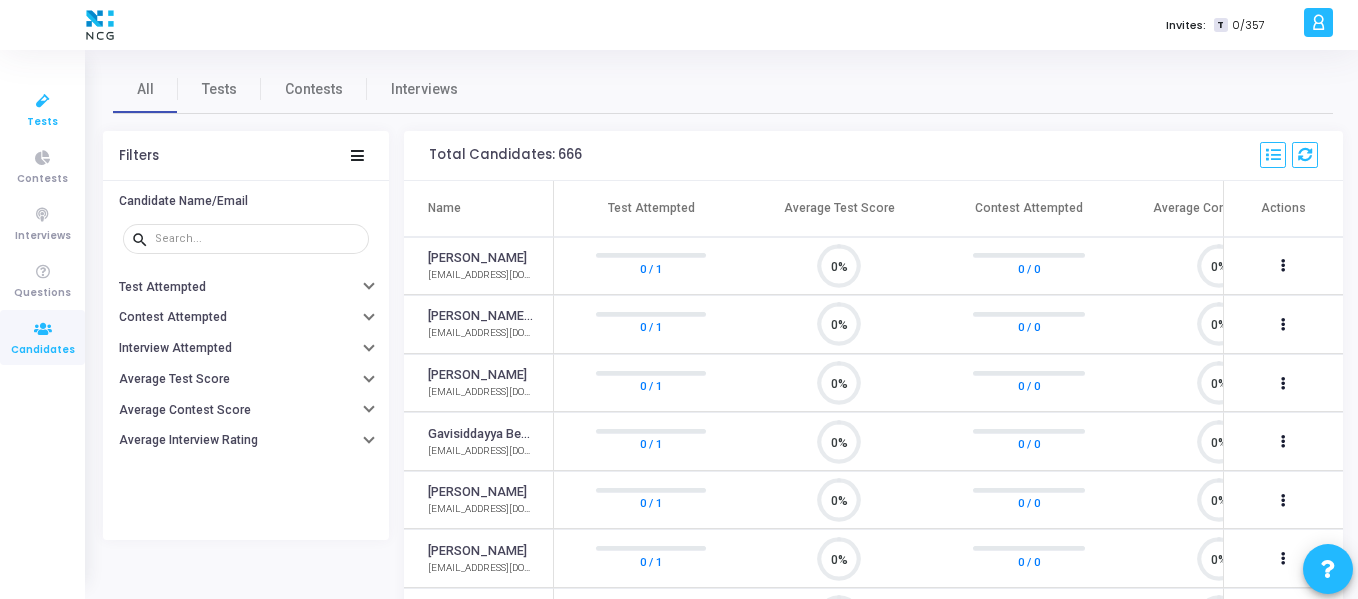click at bounding box center (43, 101) 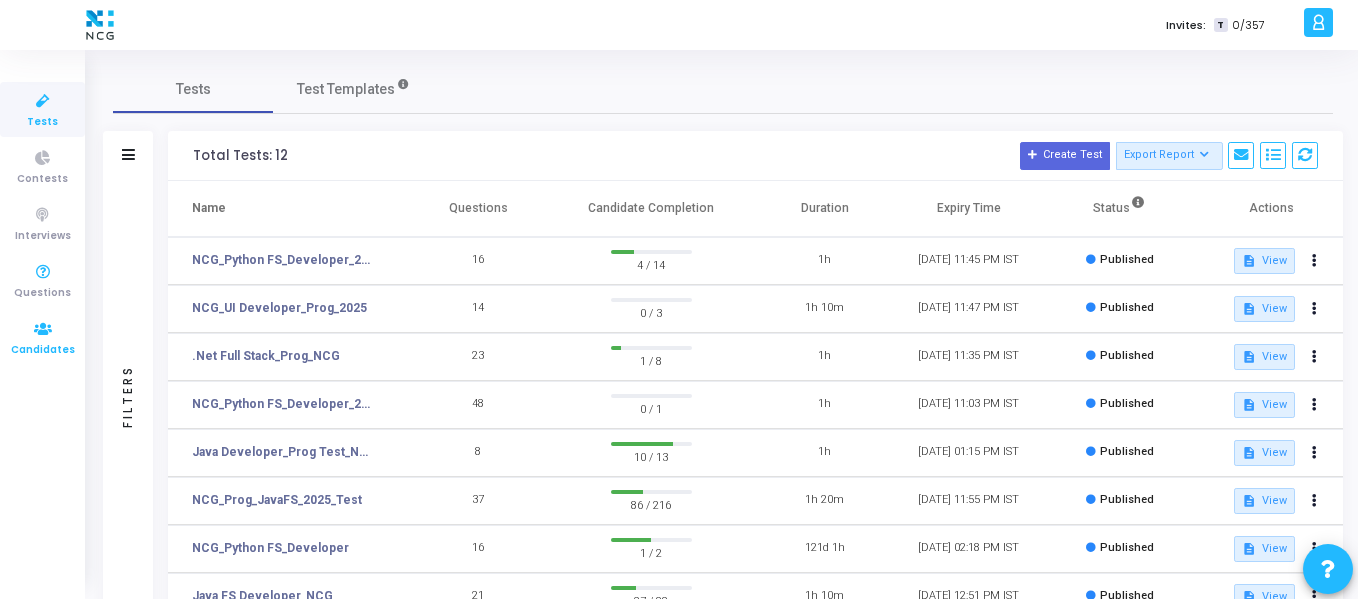 click on "Candidates" at bounding box center [43, 350] 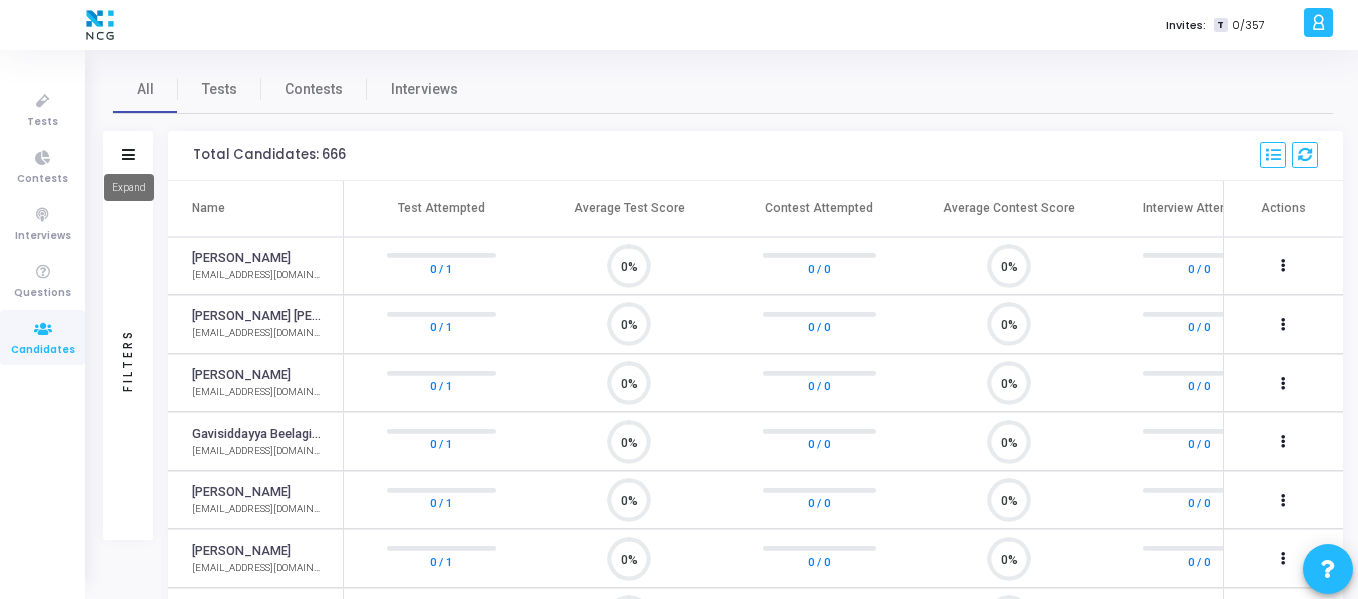 click on "Expand" at bounding box center (129, 187) 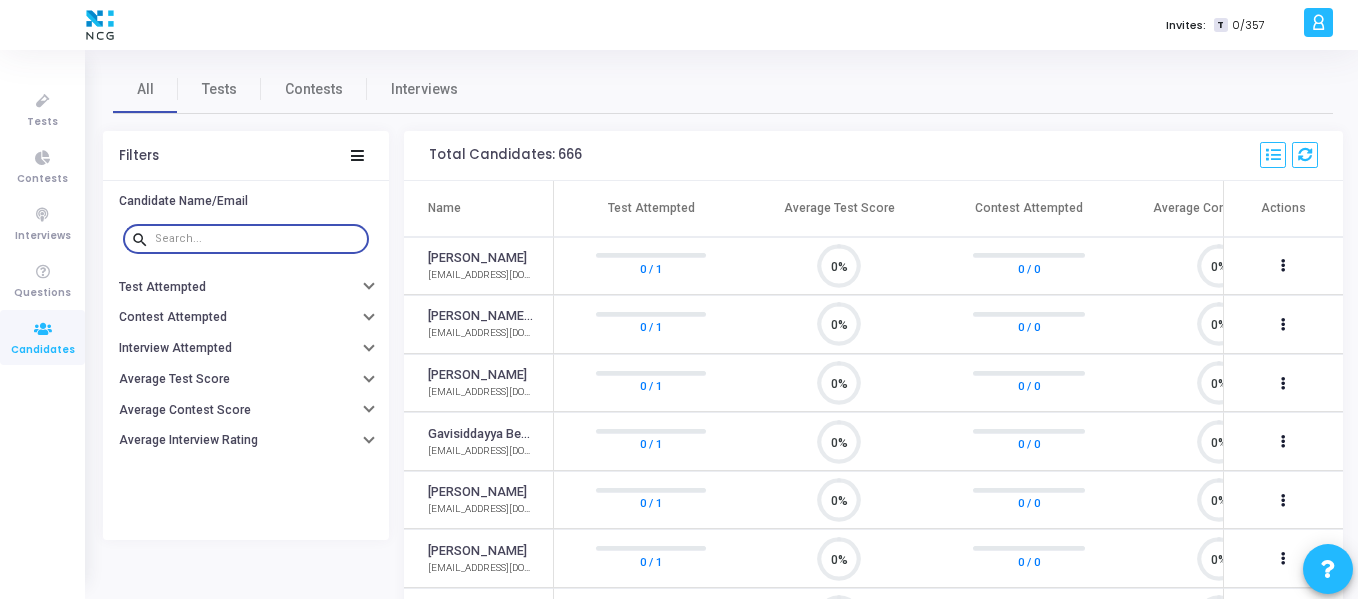 click at bounding box center (258, 239) 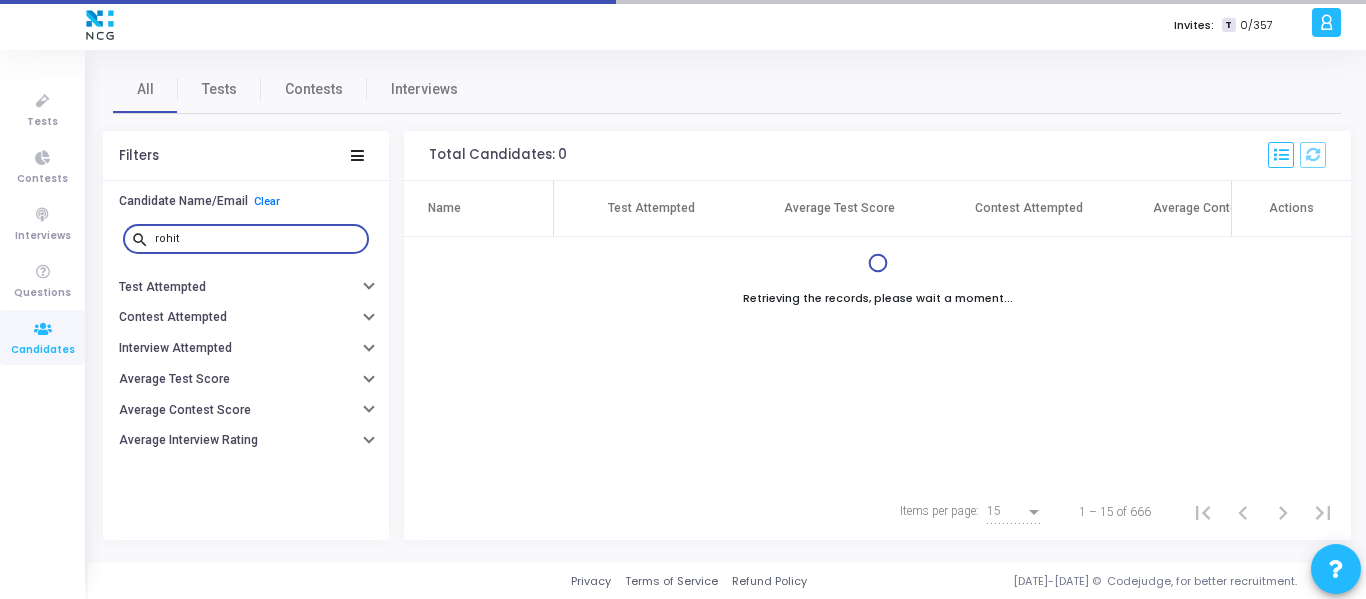 type on "rohit" 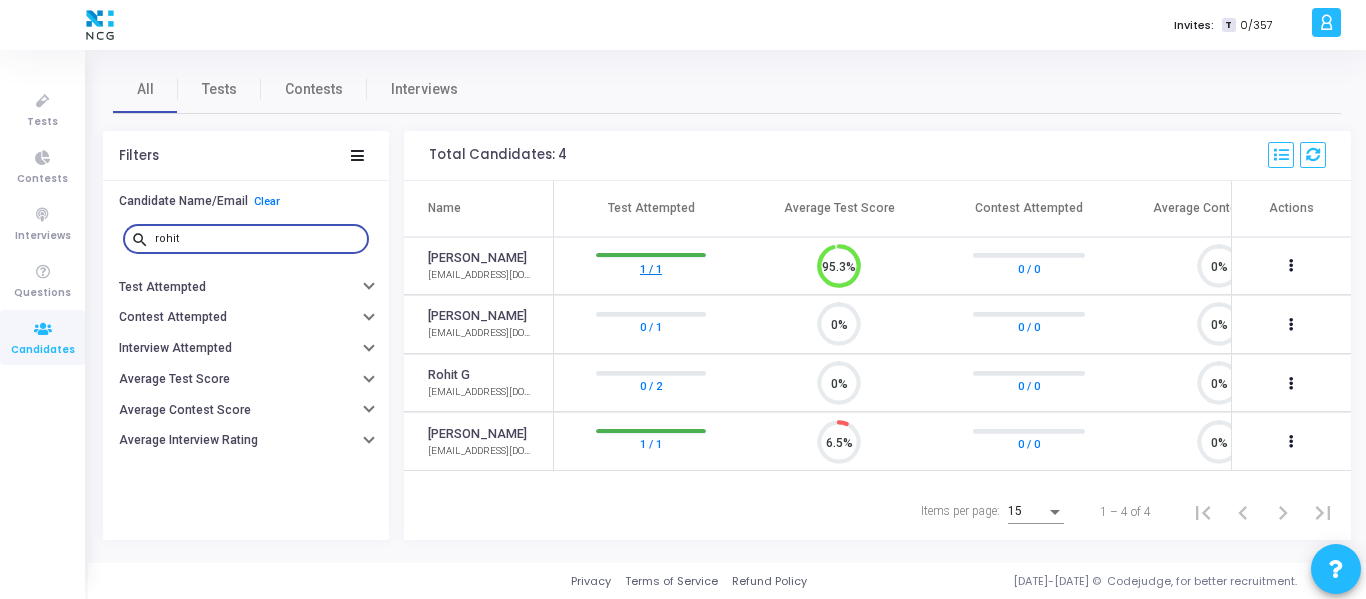 click on "1 / 1" at bounding box center [651, 268] 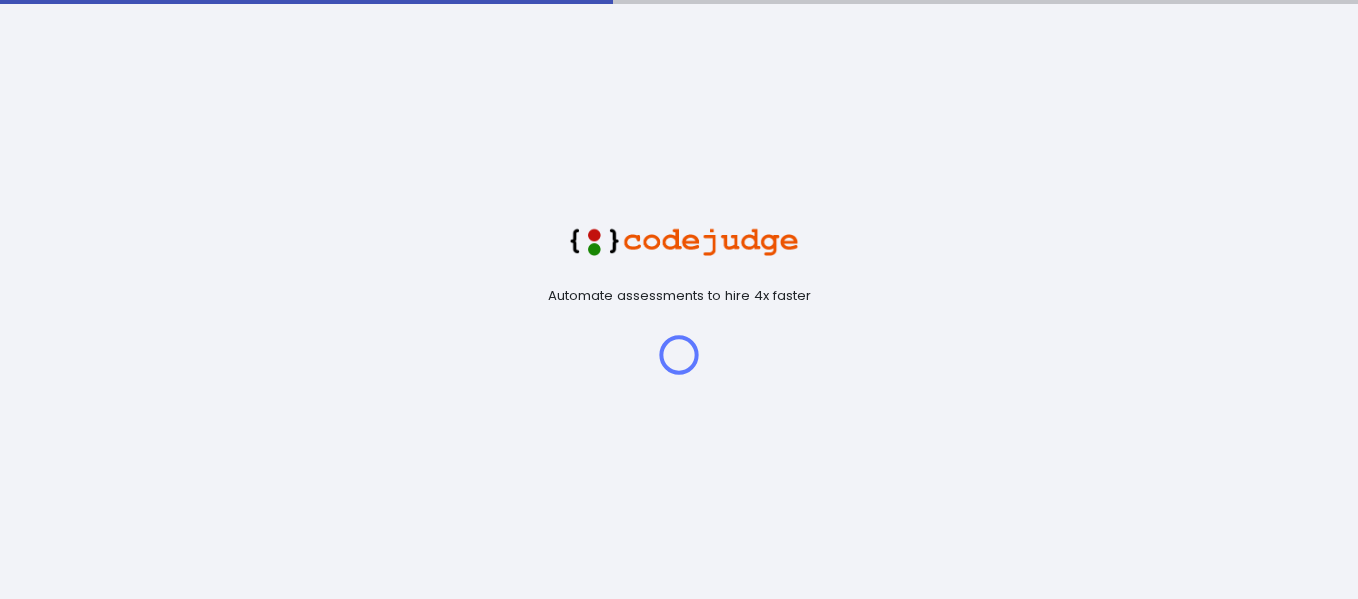 scroll, scrollTop: 0, scrollLeft: 0, axis: both 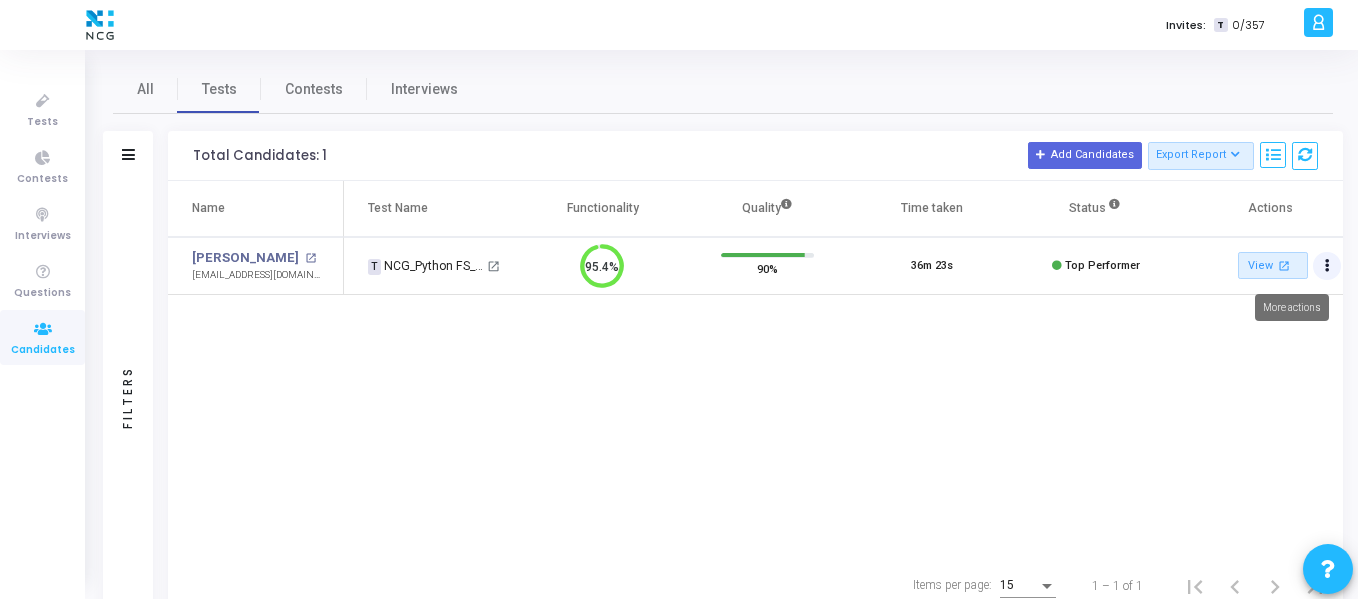 click at bounding box center [1327, 266] 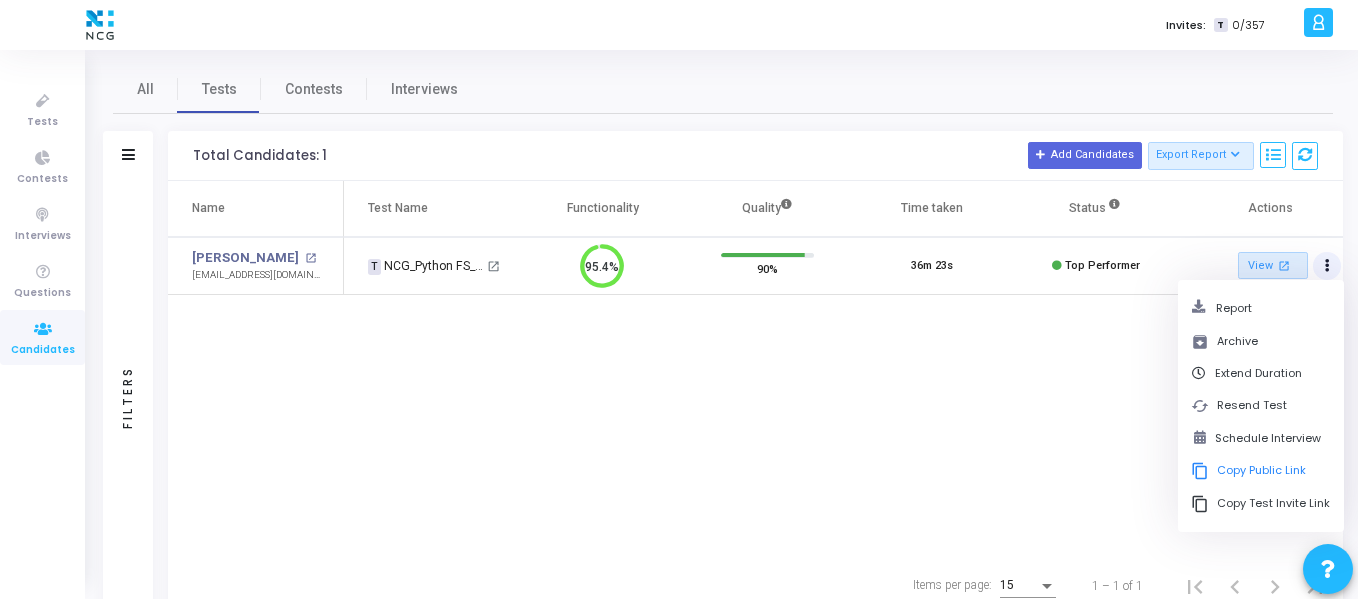 click on "Name  Test Name   Functionality   Quality  Time taken  Status   Actions   Rohit Kumar open_in_new  rohitk25rk@gmail.com   T   NCG_Python FS_Developer_2025   open_in_new 95.4%  90%   36m 23s   Top Performer   View  open_in_new" 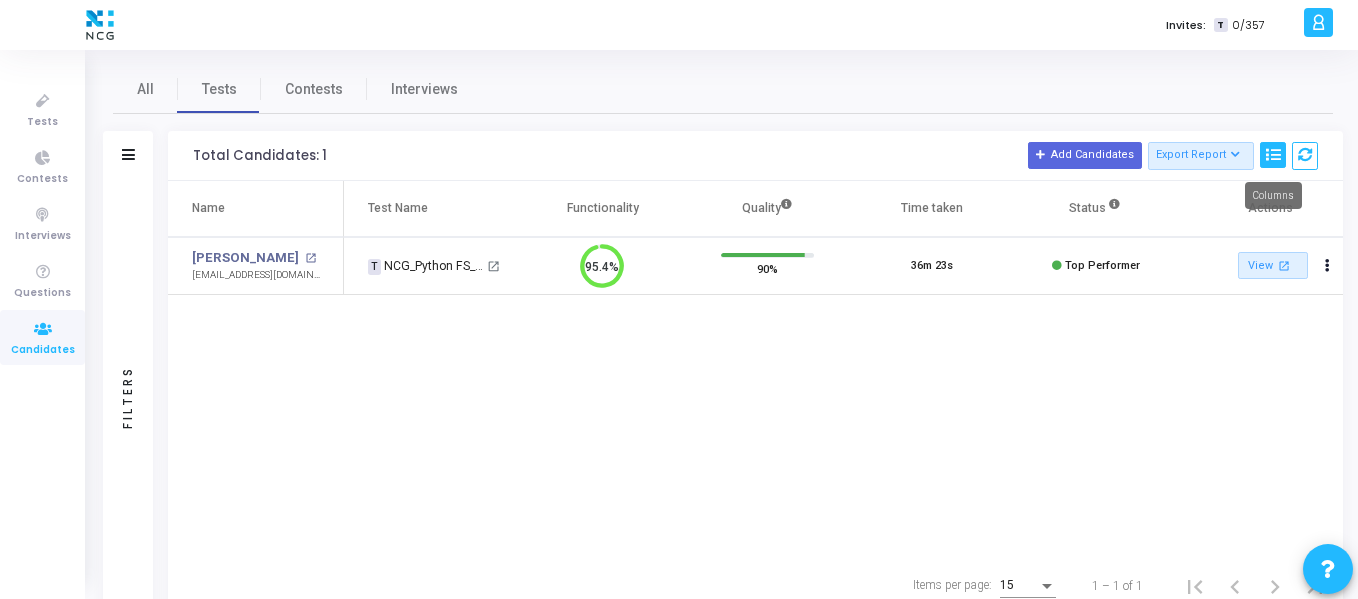 click at bounding box center (1273, 155) 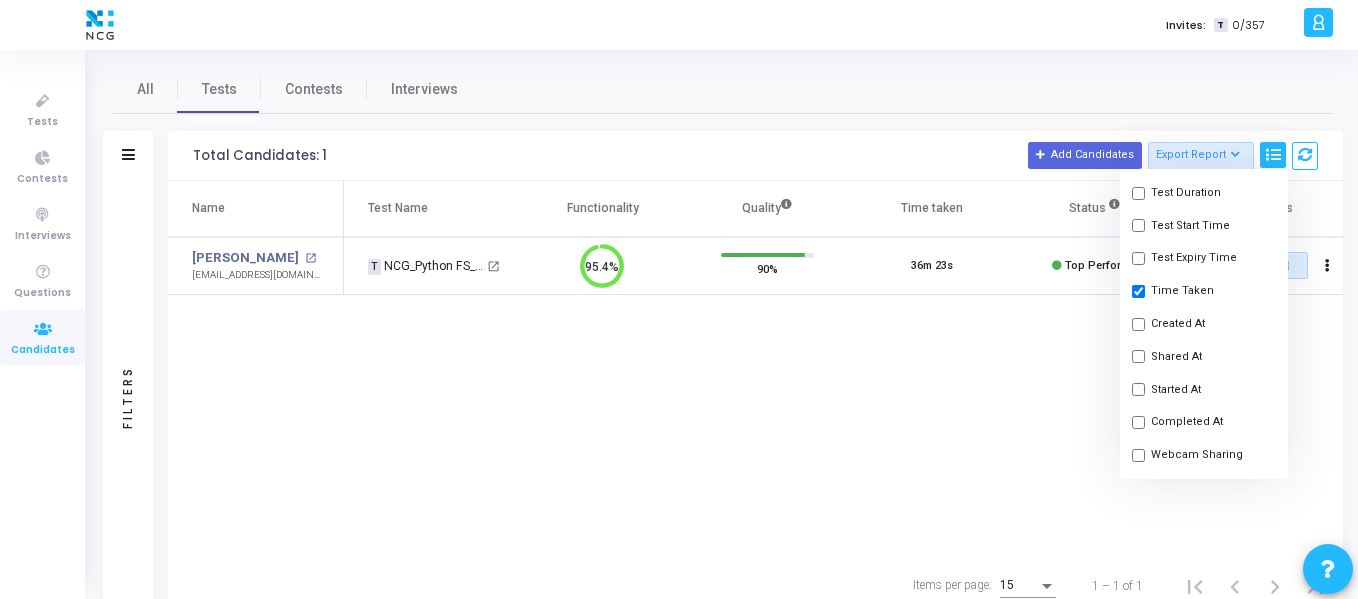 scroll, scrollTop: 100, scrollLeft: 0, axis: vertical 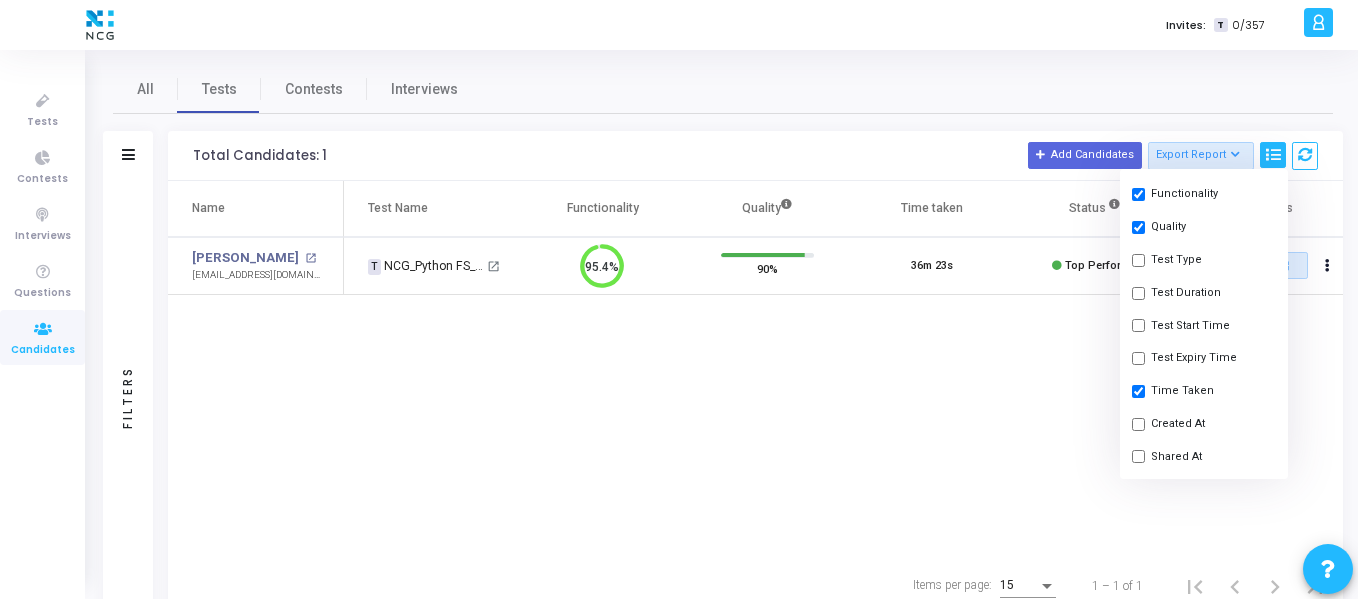 click 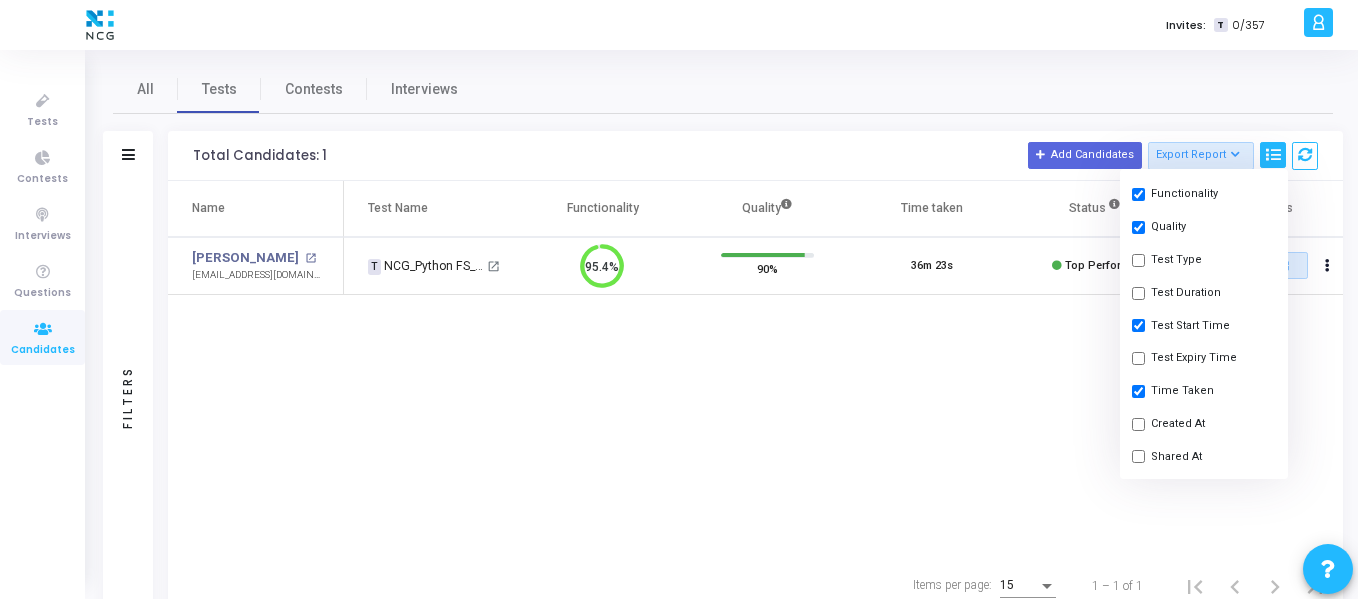 checkbox on "true" 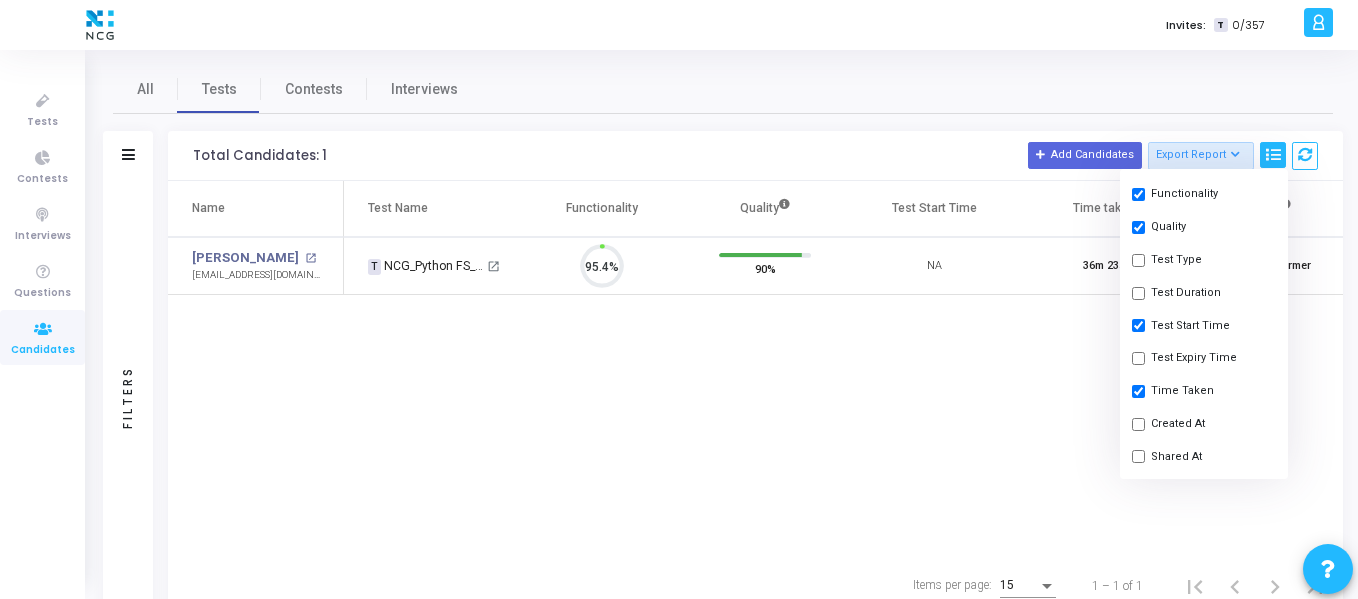 scroll, scrollTop: 9, scrollLeft: 9, axis: both 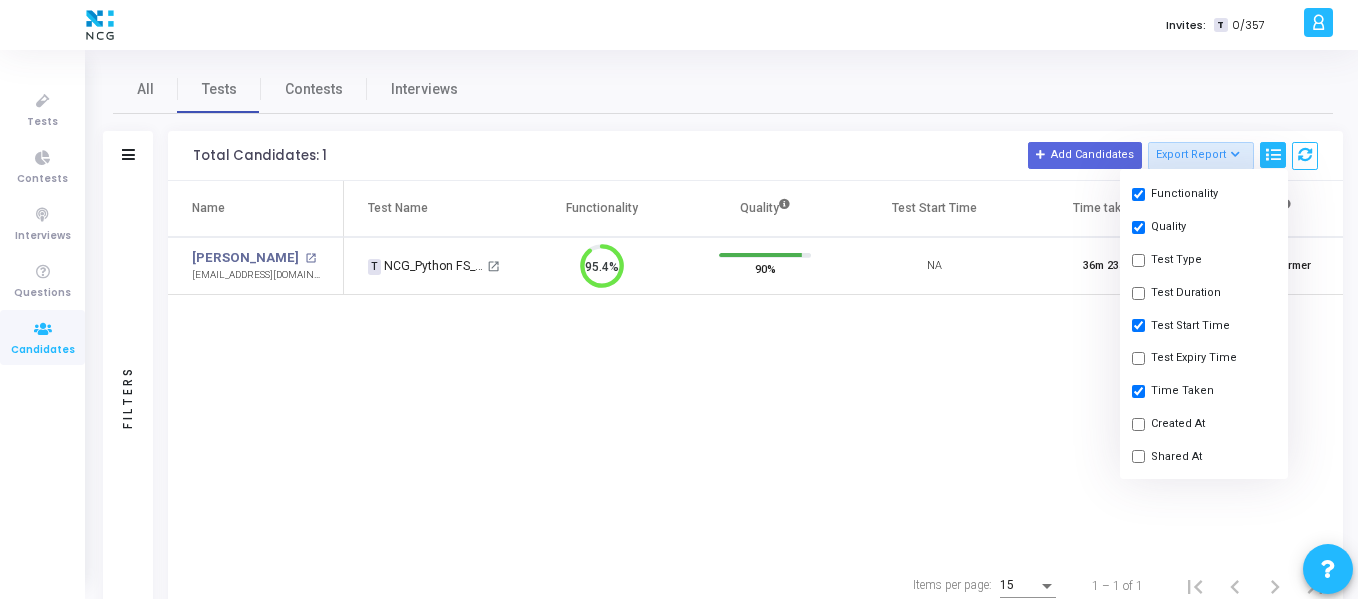 click on "Name  Test Name   Functionality   Quality   Test Start Time  Time taken  Status   Actions   Rohit Kumar open_in_new  rohitk25rk@gmail.com   T   NCG_Python FS_Developer_2025   open_in_new 95.4%  90%   NA   36m 23s   Top Performer   View  open_in_new   Report  archive  Archive   Extend Duration  cached  Resend Test   Schedule Interview  content_copy  Copy Public Link  content_copy  Copy Test Invite Link" 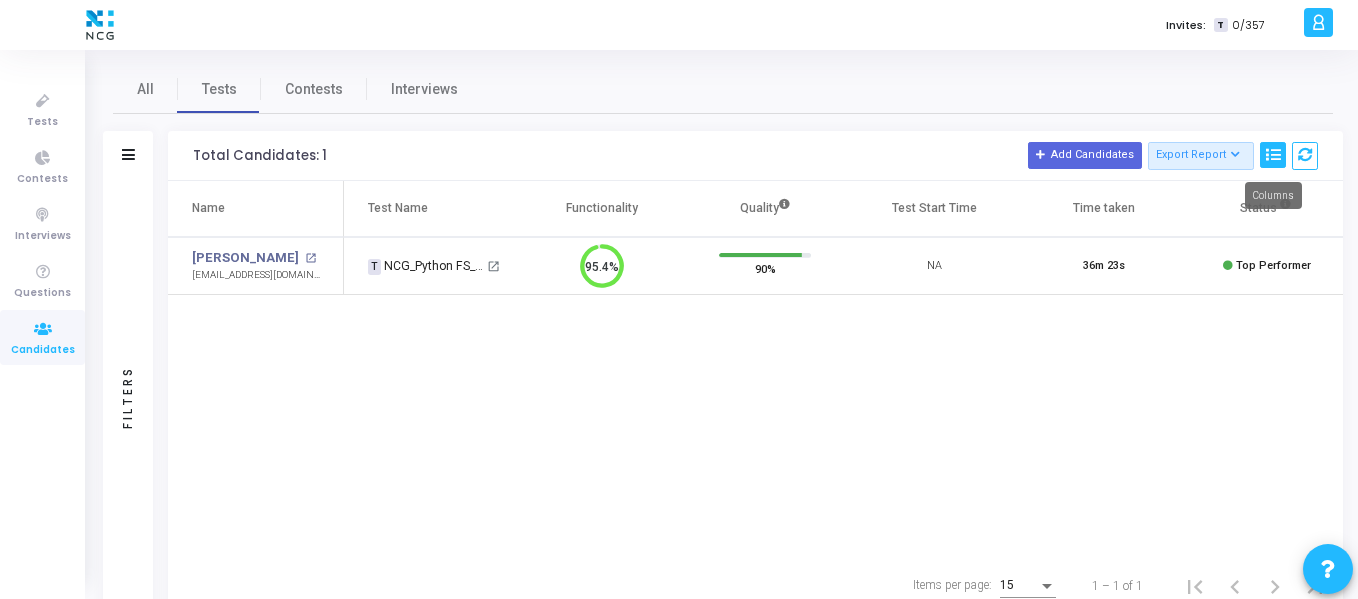 click at bounding box center [1273, 155] 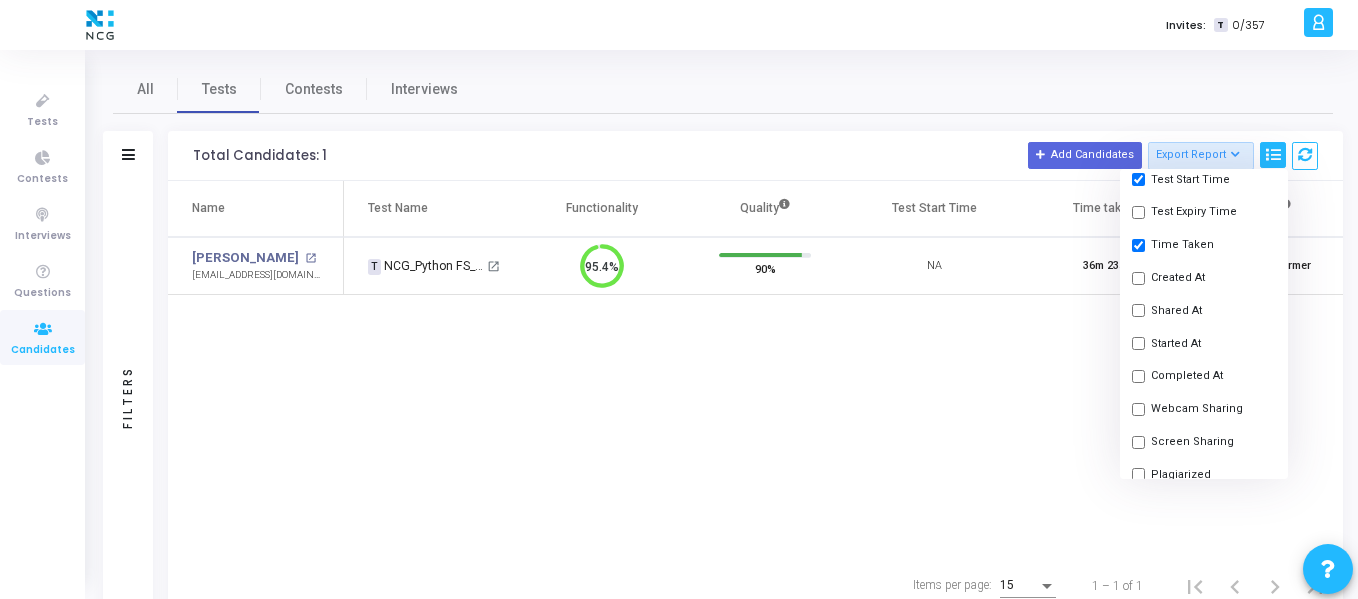 scroll, scrollTop: 200, scrollLeft: 0, axis: vertical 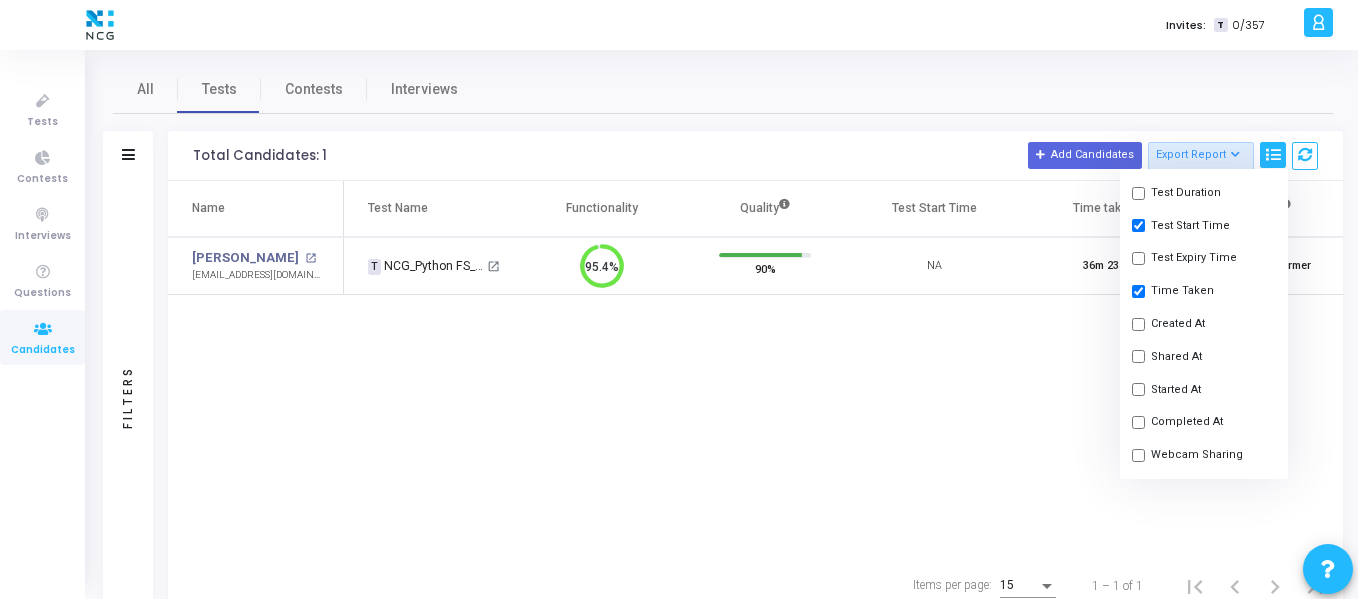 click on "Completed At" 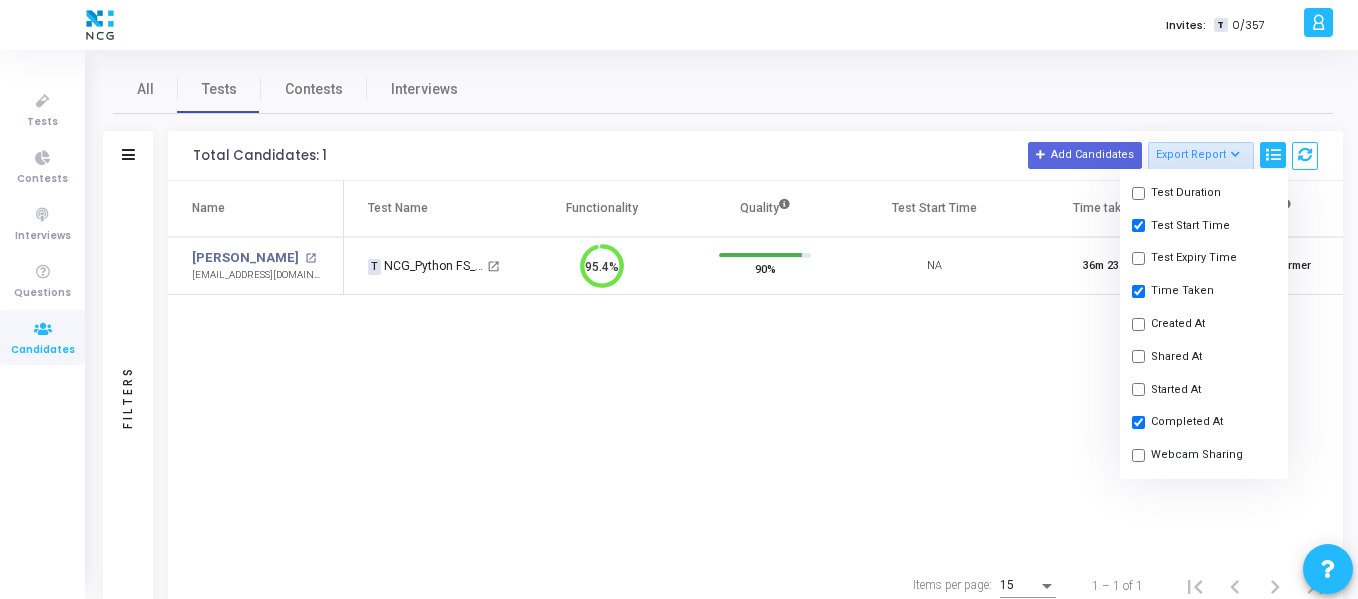 checkbox on "true" 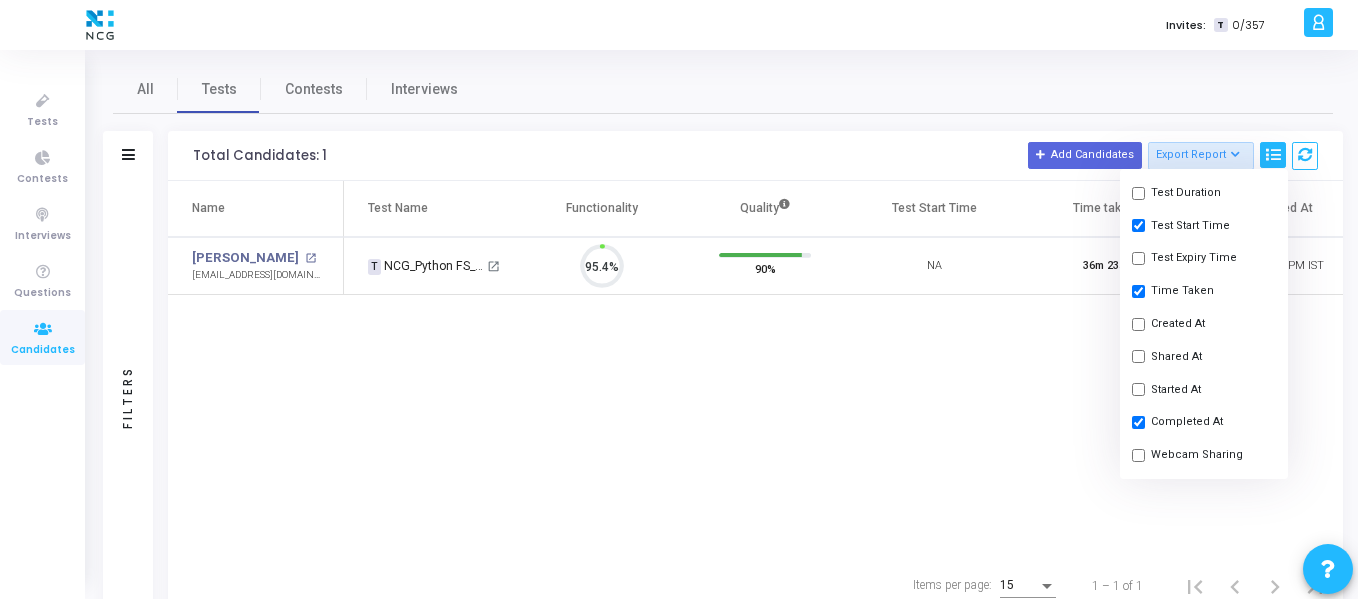 scroll, scrollTop: 9, scrollLeft: 9, axis: both 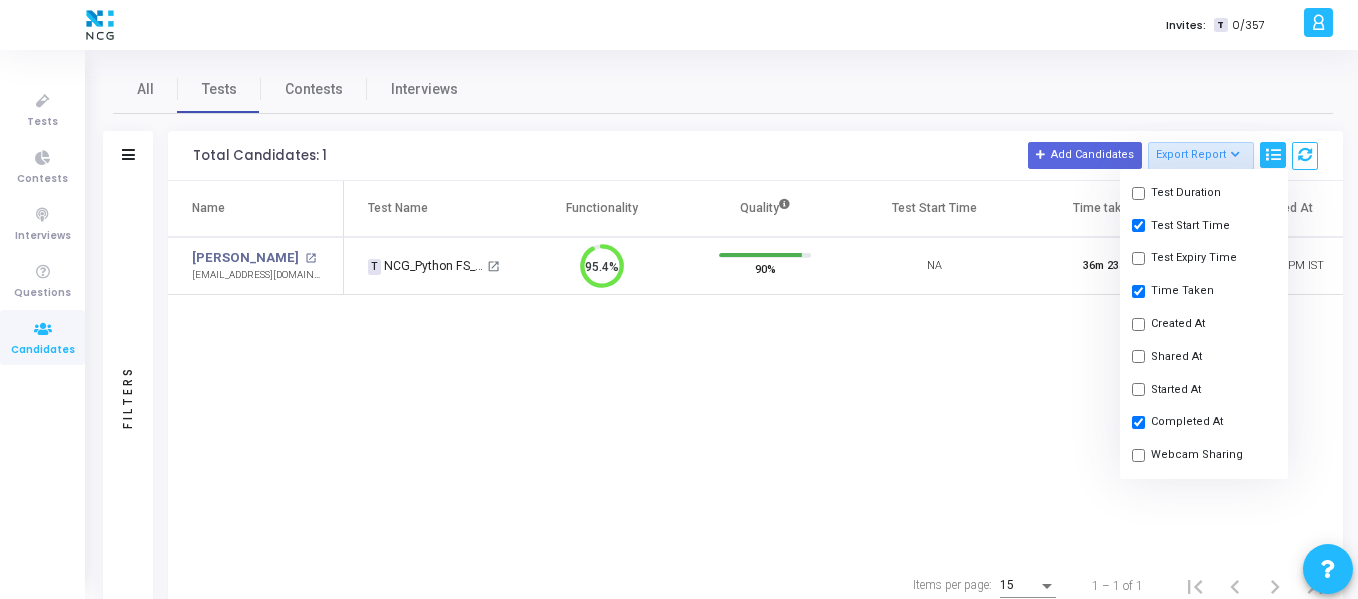 click on "Name  Test Name   Functionality   Quality   Test Start Time  Time taken  Completed At   Status   Actions   Rohit Kumar open_in_new  rohitk25rk@gmail.com   T   NCG_Python FS_Developer_2025   open_in_new 95.4%  90%   NA   36m 23s   26 Jul, 2025 10:43 PM IST   Top Performer   View  open_in_new   Report  archive  Archive   Extend Duration  cached  Resend Test   Schedule Interview  content_copy  Copy Public Link  content_copy  Copy Test Invite Link" 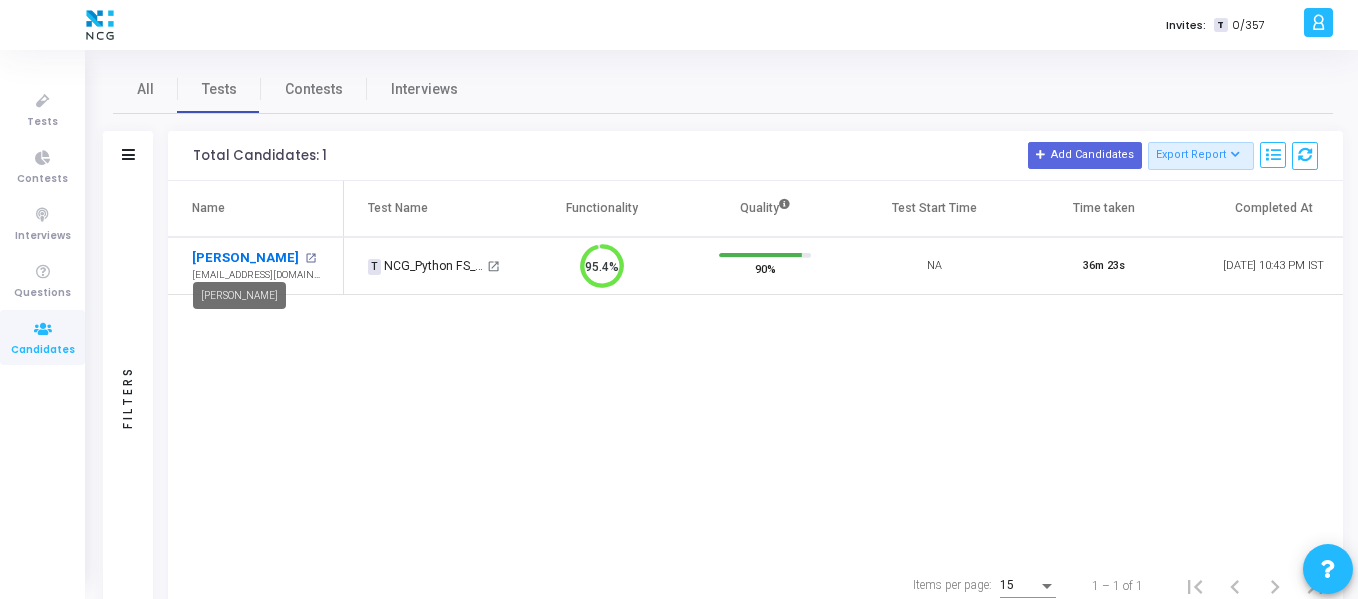 click on "[PERSON_NAME]" at bounding box center (245, 258) 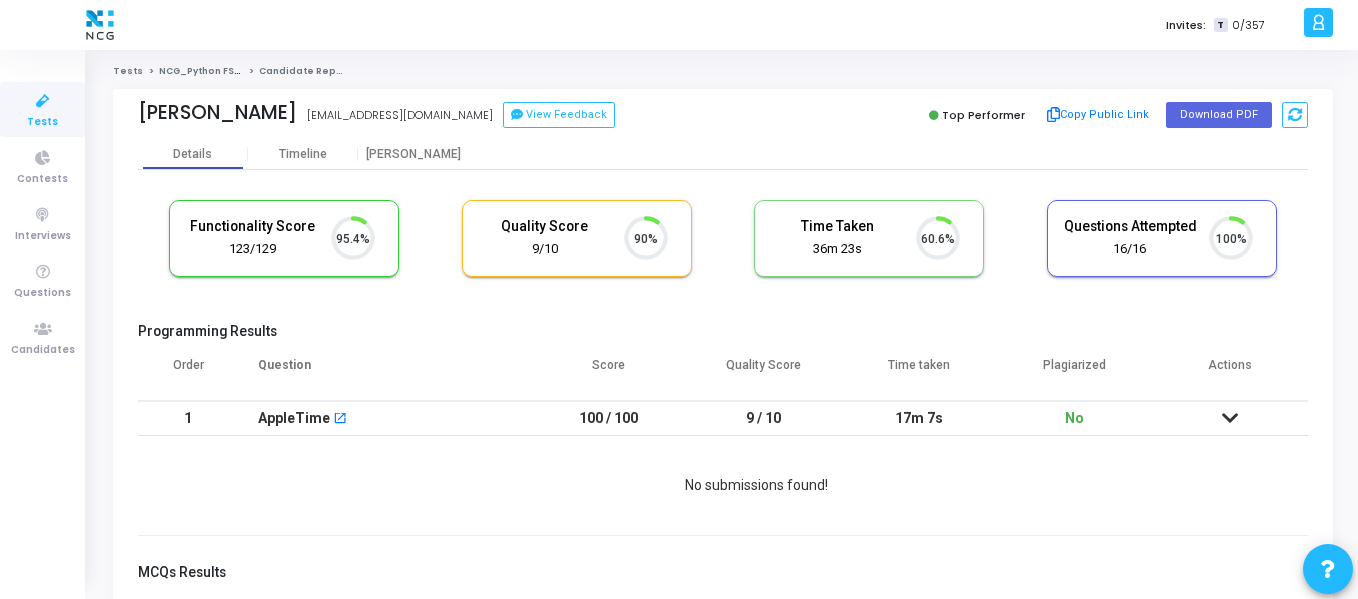 scroll, scrollTop: 9, scrollLeft: 9, axis: both 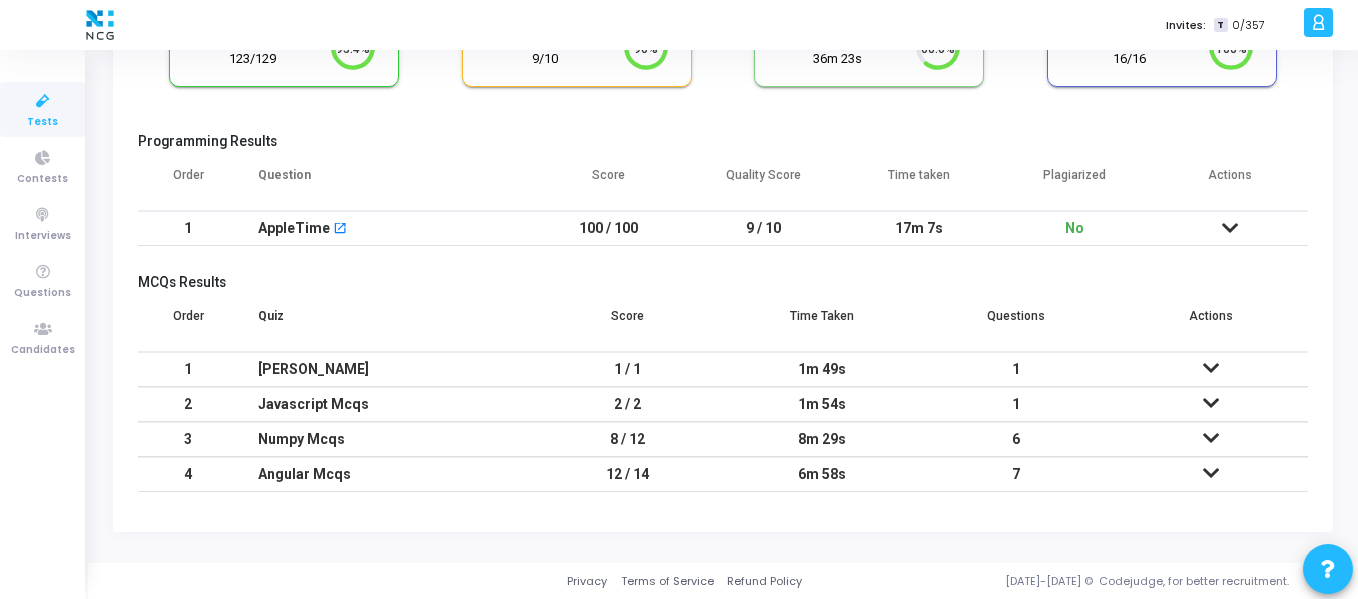 click at bounding box center (1230, 228) 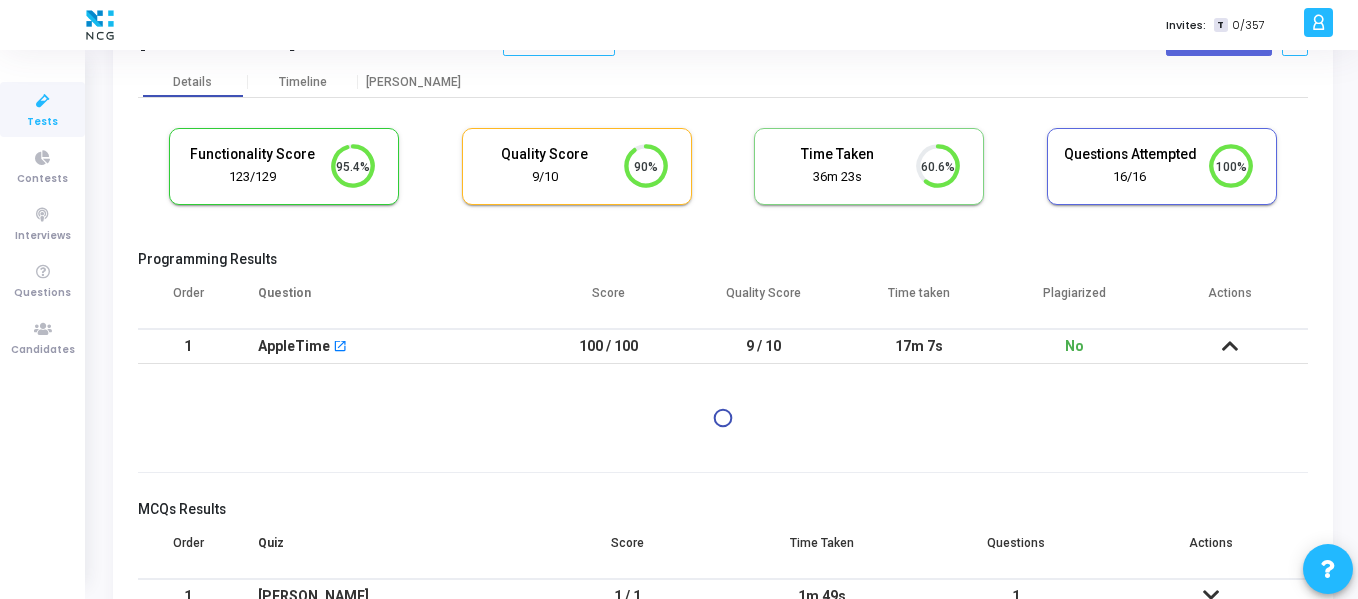 scroll, scrollTop: 0, scrollLeft: 0, axis: both 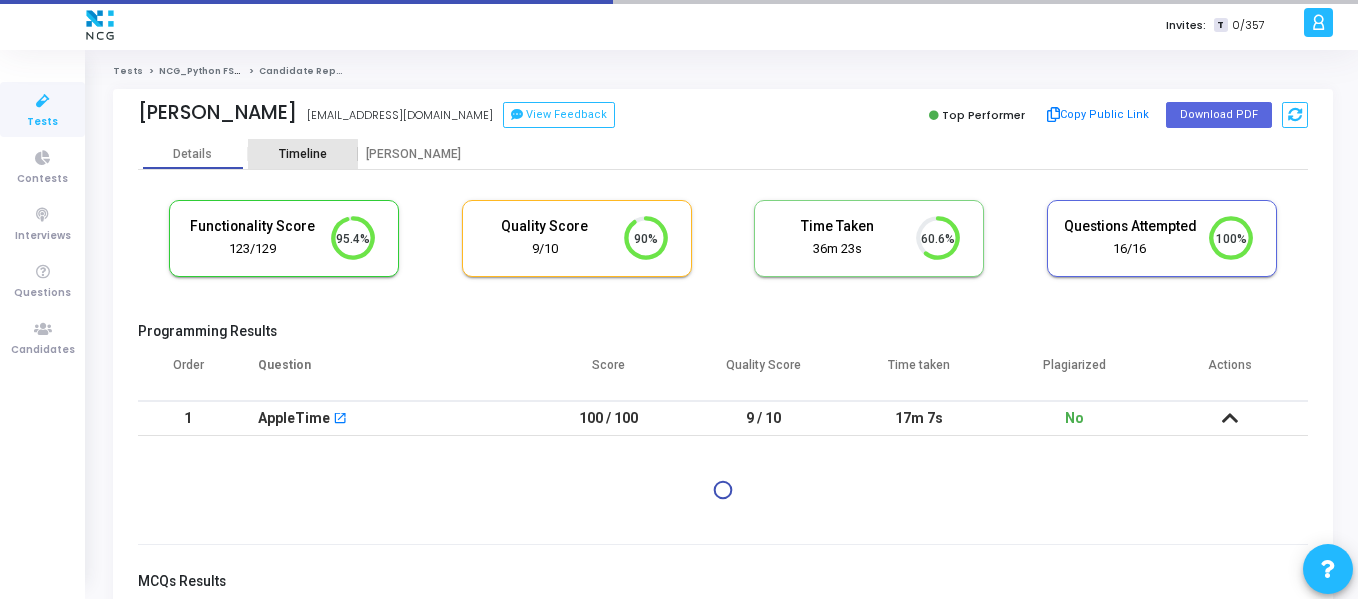 click on "Timeline" at bounding box center [303, 154] 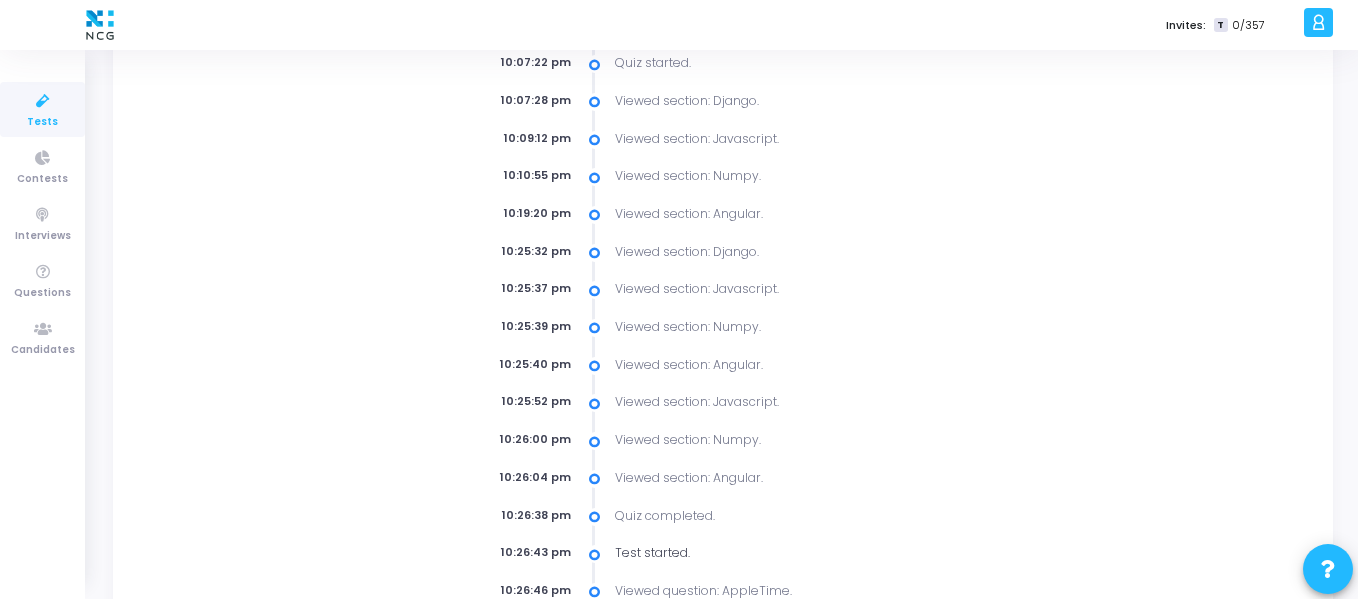 scroll, scrollTop: 0, scrollLeft: 0, axis: both 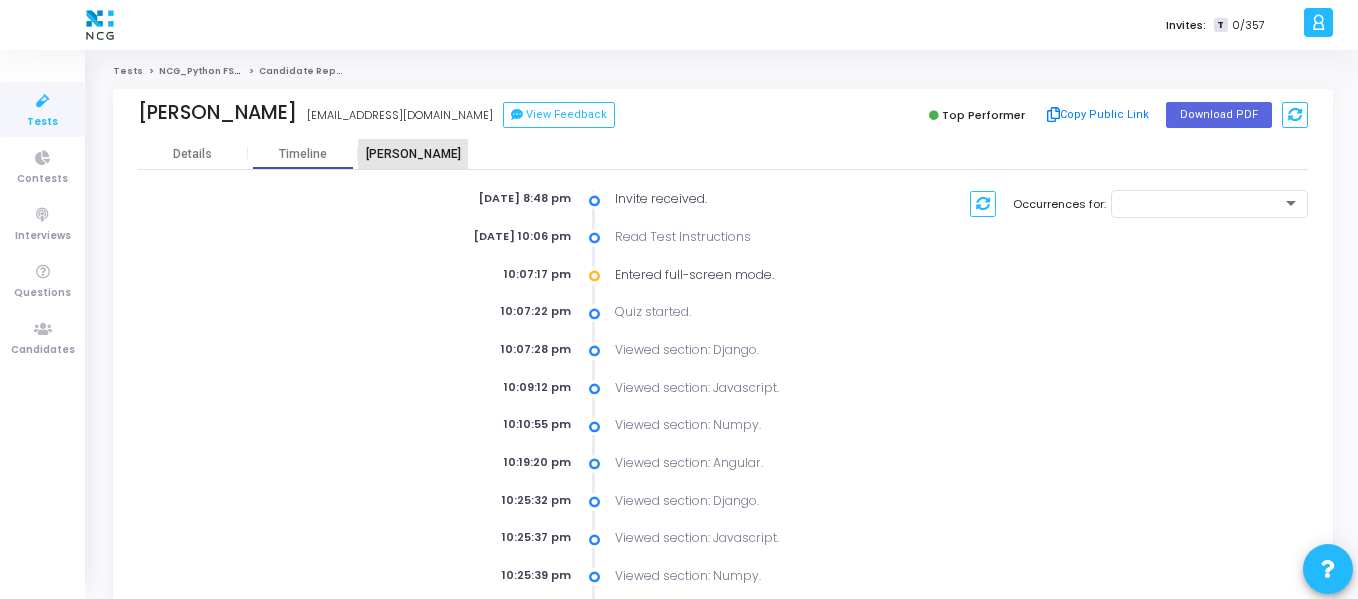 click on "Proctor" at bounding box center (413, 154) 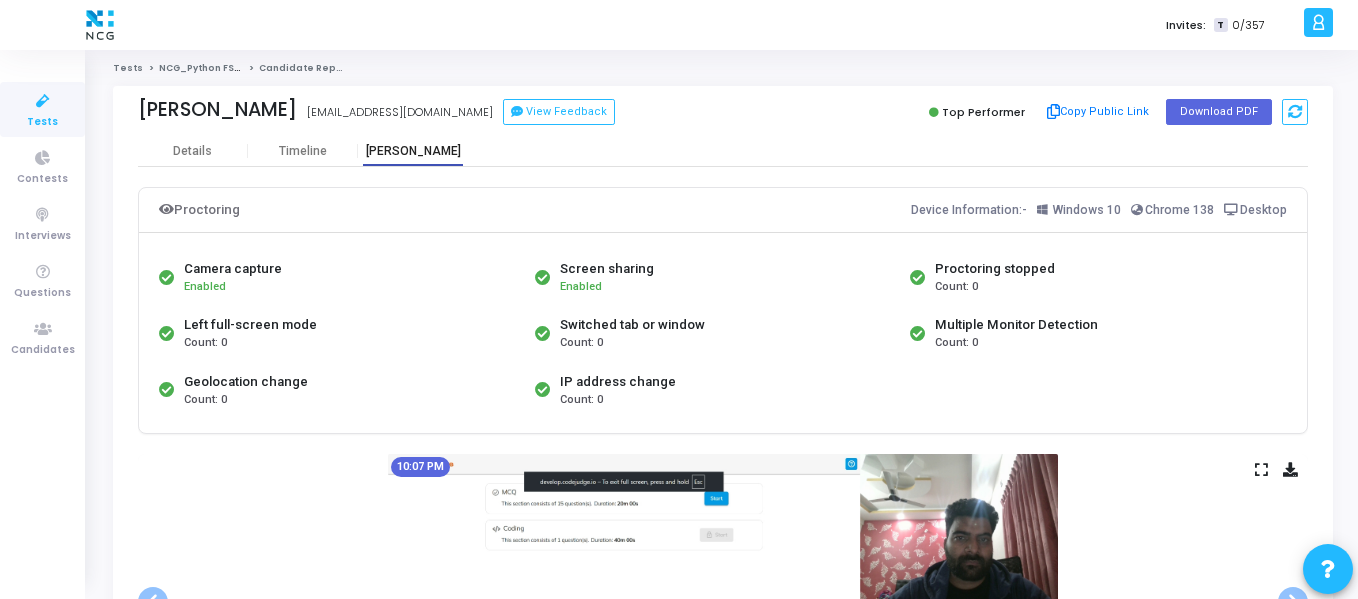 scroll, scrollTop: 0, scrollLeft: 0, axis: both 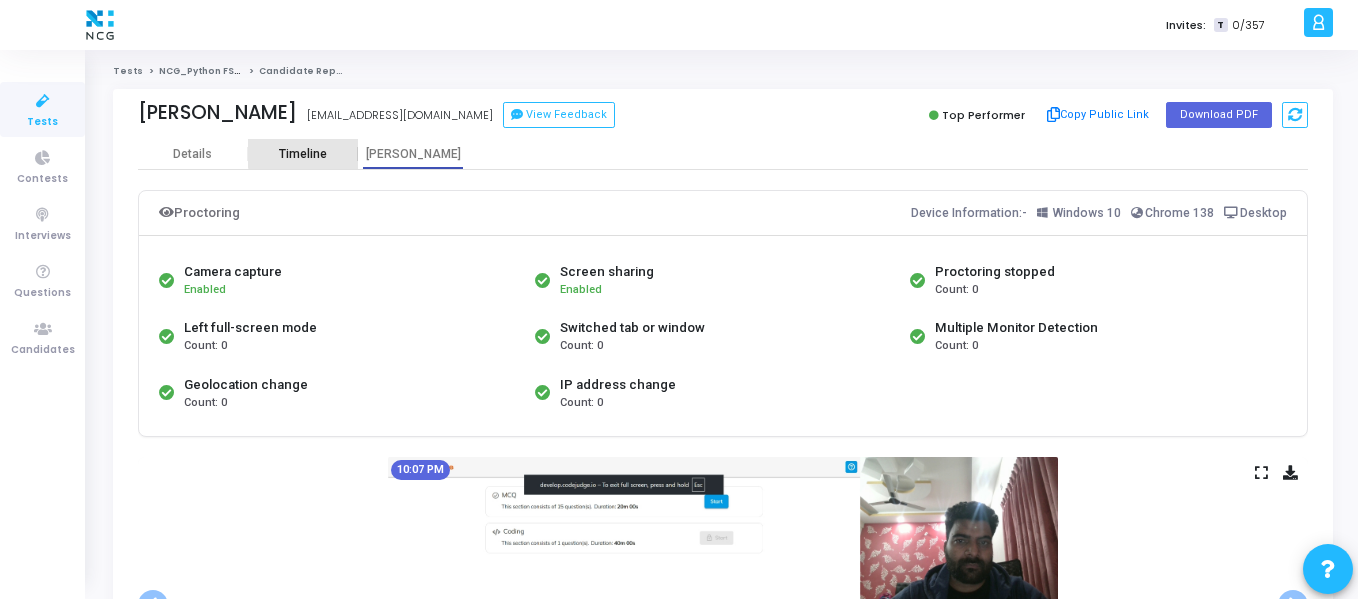 click on "Timeline" at bounding box center (303, 154) 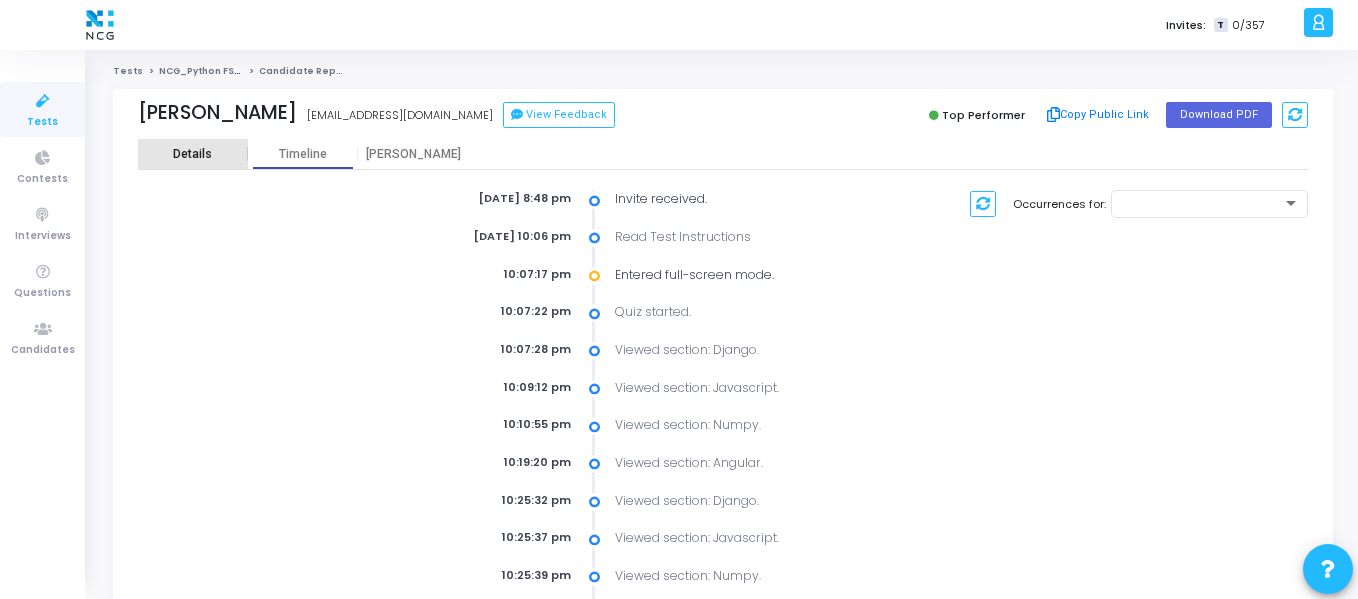 click on "Details" at bounding box center [192, 154] 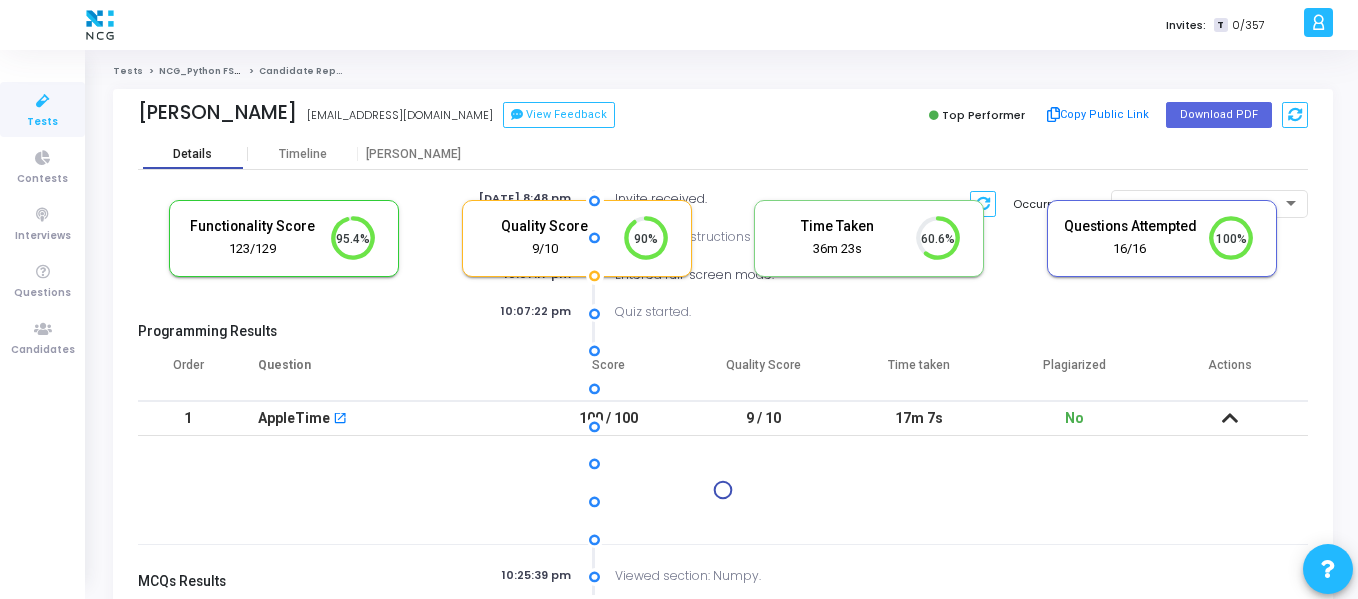 scroll, scrollTop: 9, scrollLeft: 9, axis: both 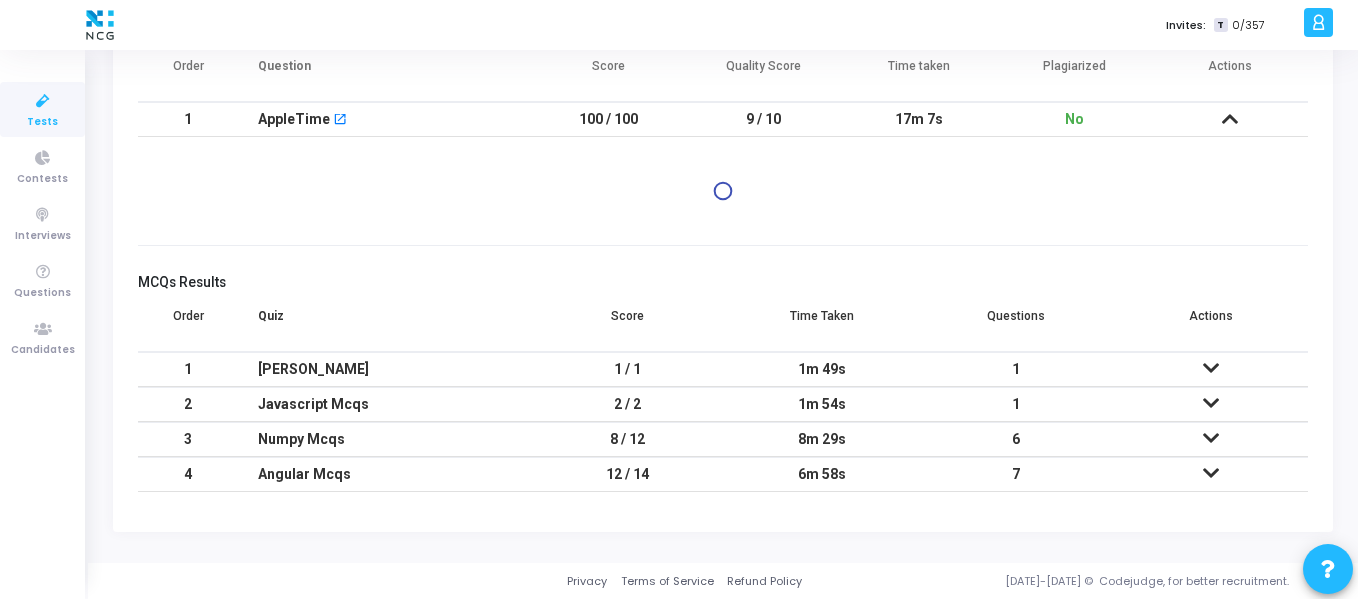 click at bounding box center [1211, 368] 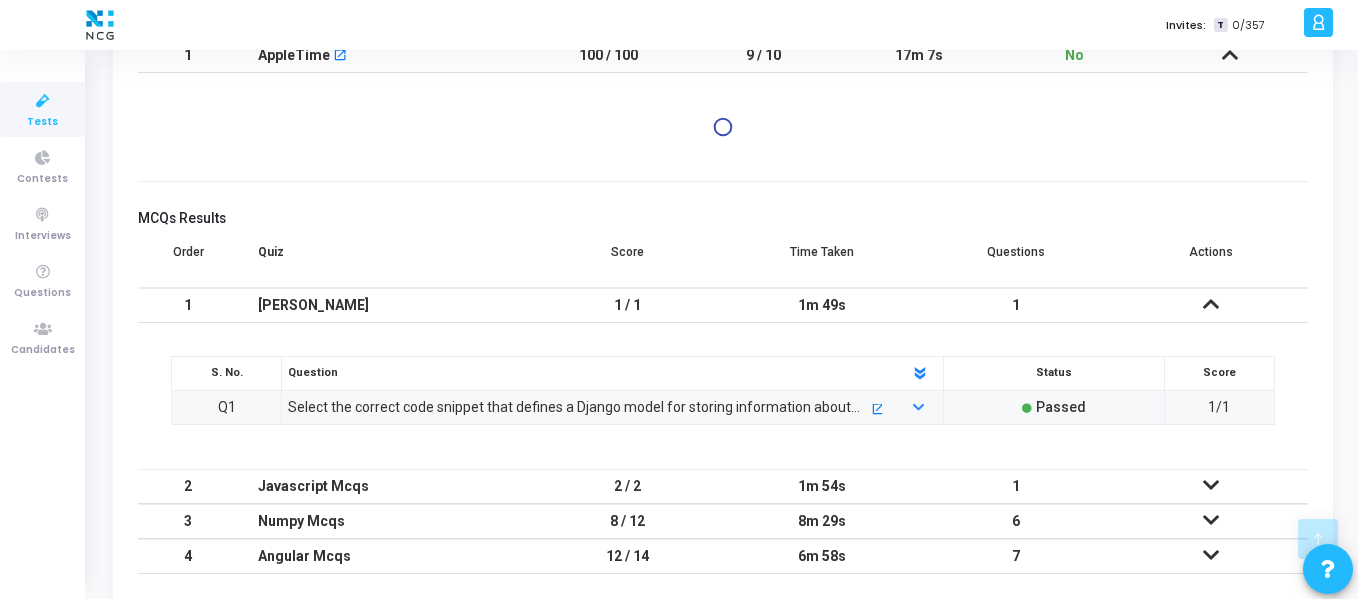 scroll, scrollTop: 445, scrollLeft: 0, axis: vertical 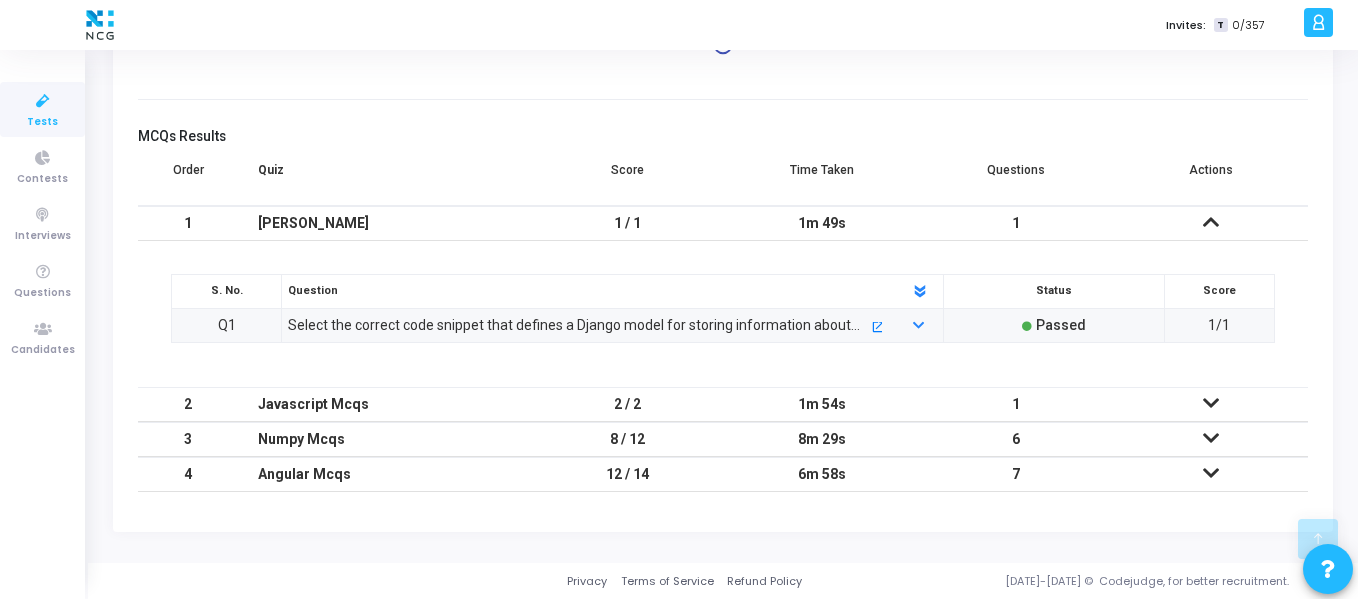 click at bounding box center [1211, 403] 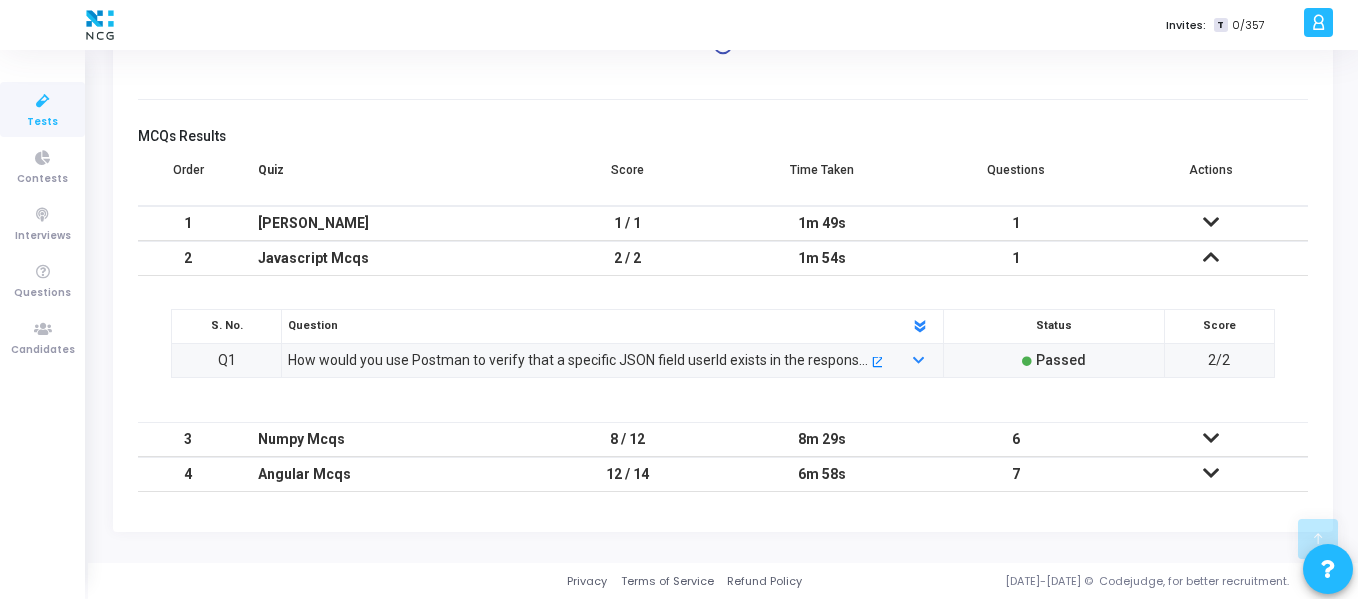 click at bounding box center (1211, 438) 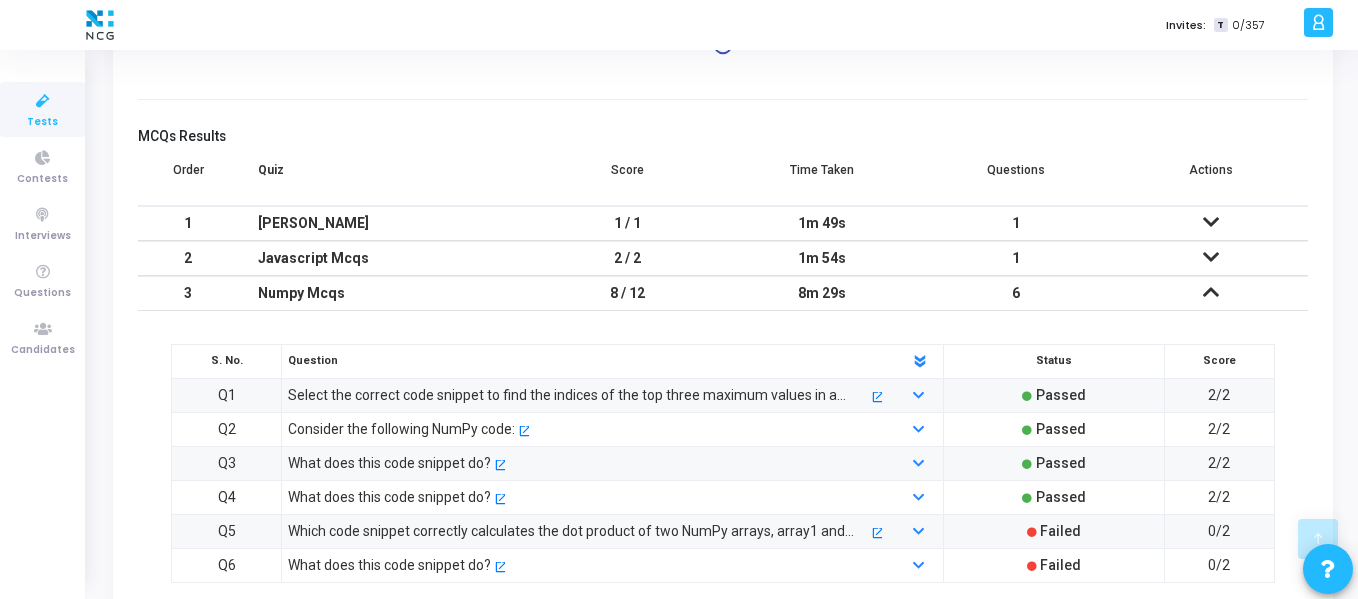 scroll, scrollTop: 615, scrollLeft: 0, axis: vertical 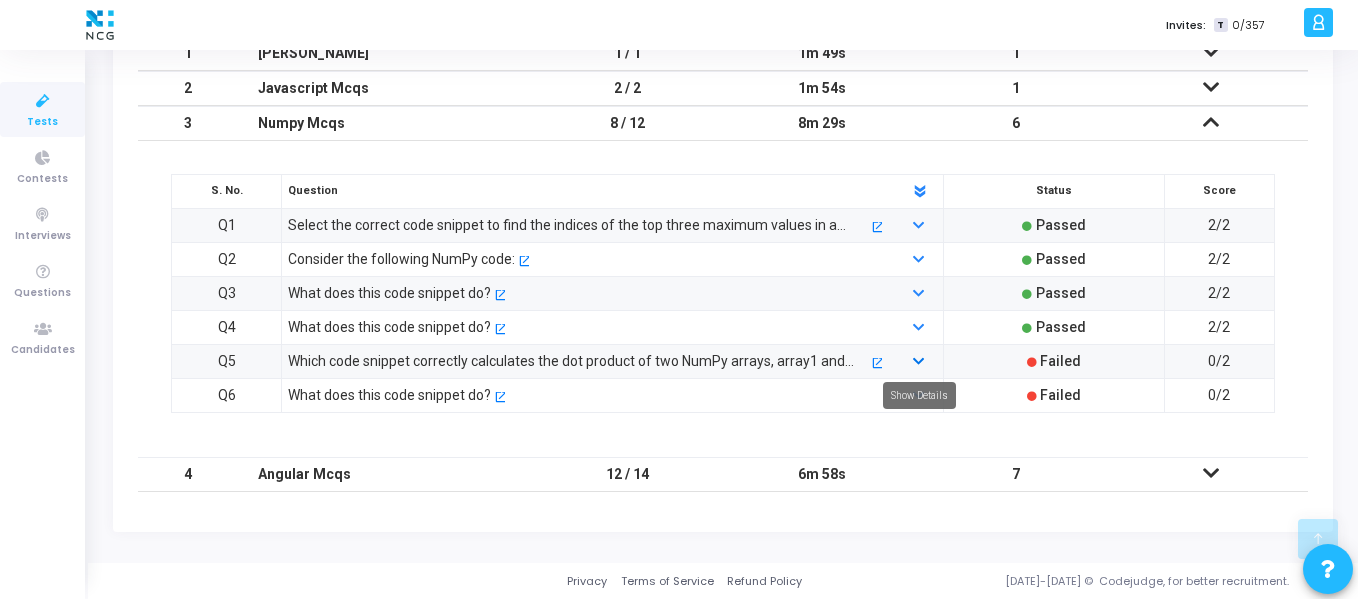 click at bounding box center (918, 362) 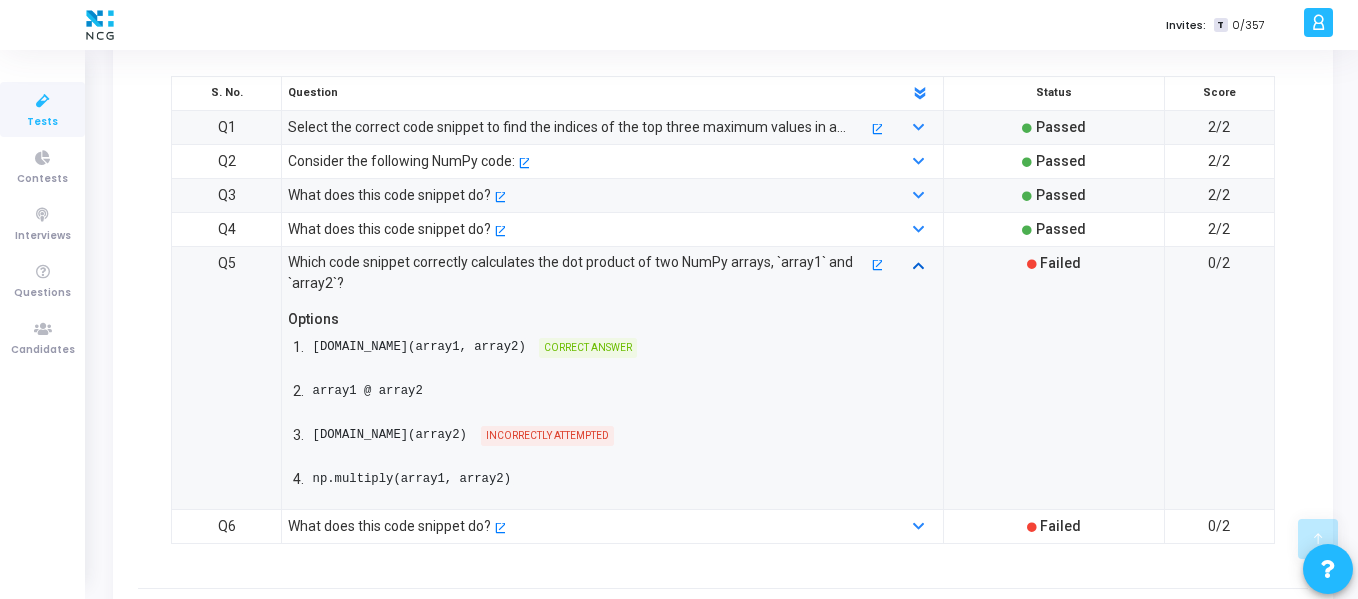 scroll, scrollTop: 844, scrollLeft: 0, axis: vertical 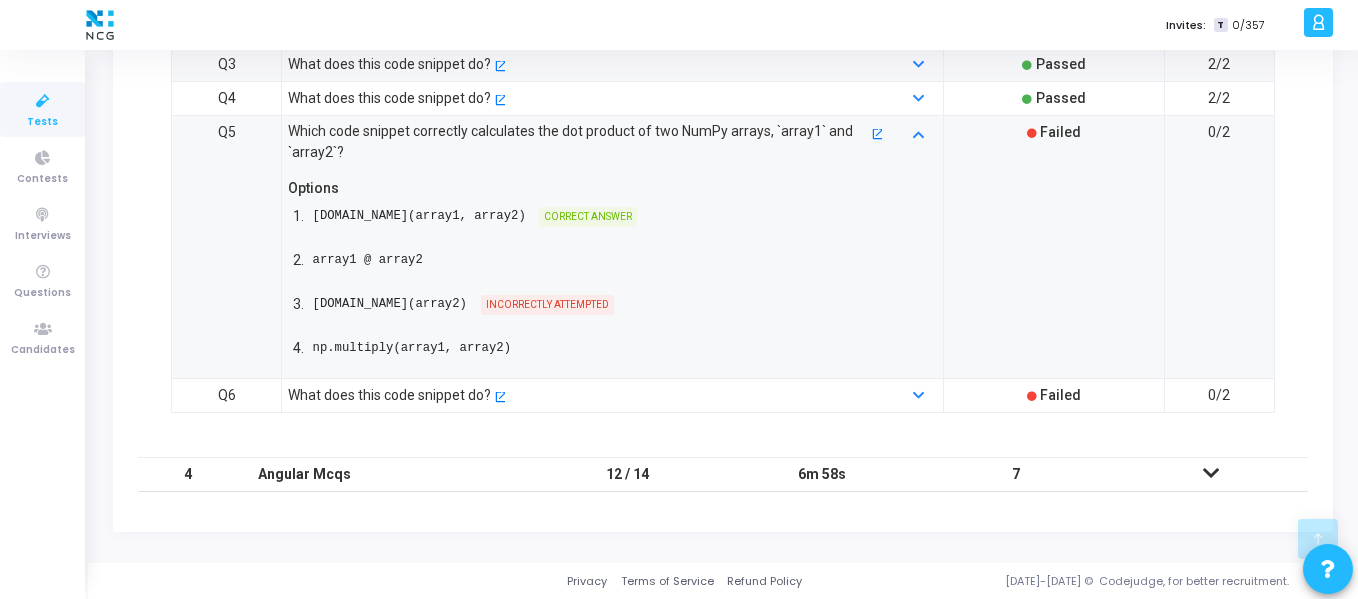 click at bounding box center [1211, 473] 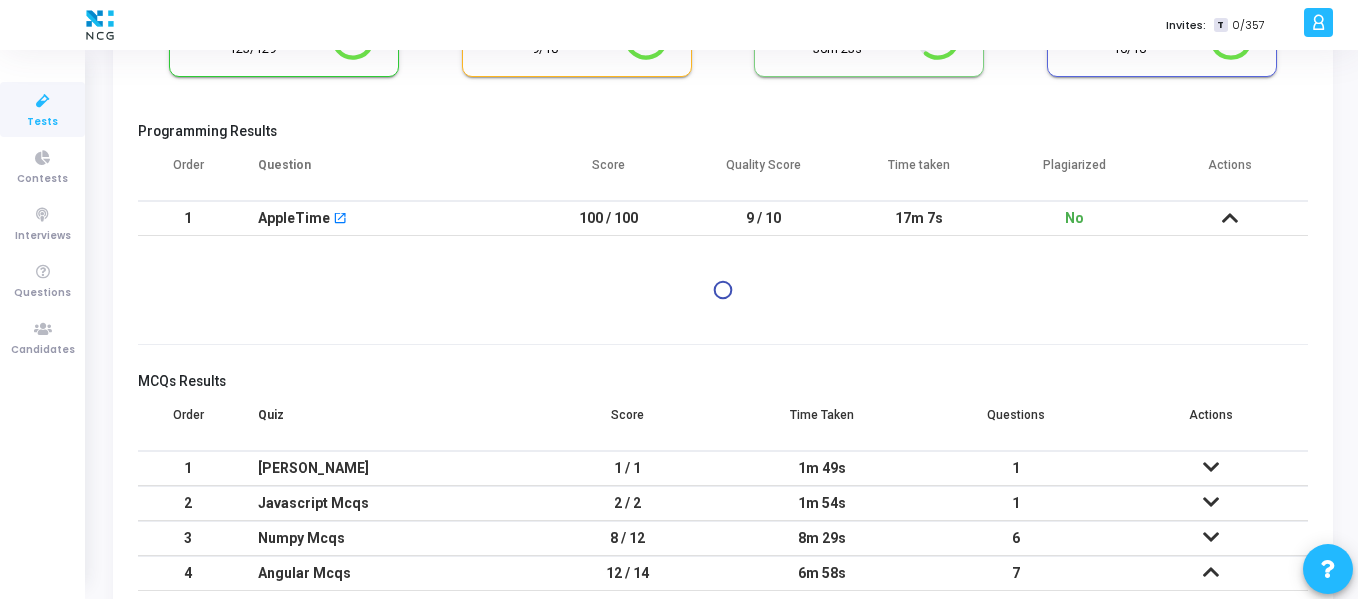 scroll, scrollTop: 0, scrollLeft: 0, axis: both 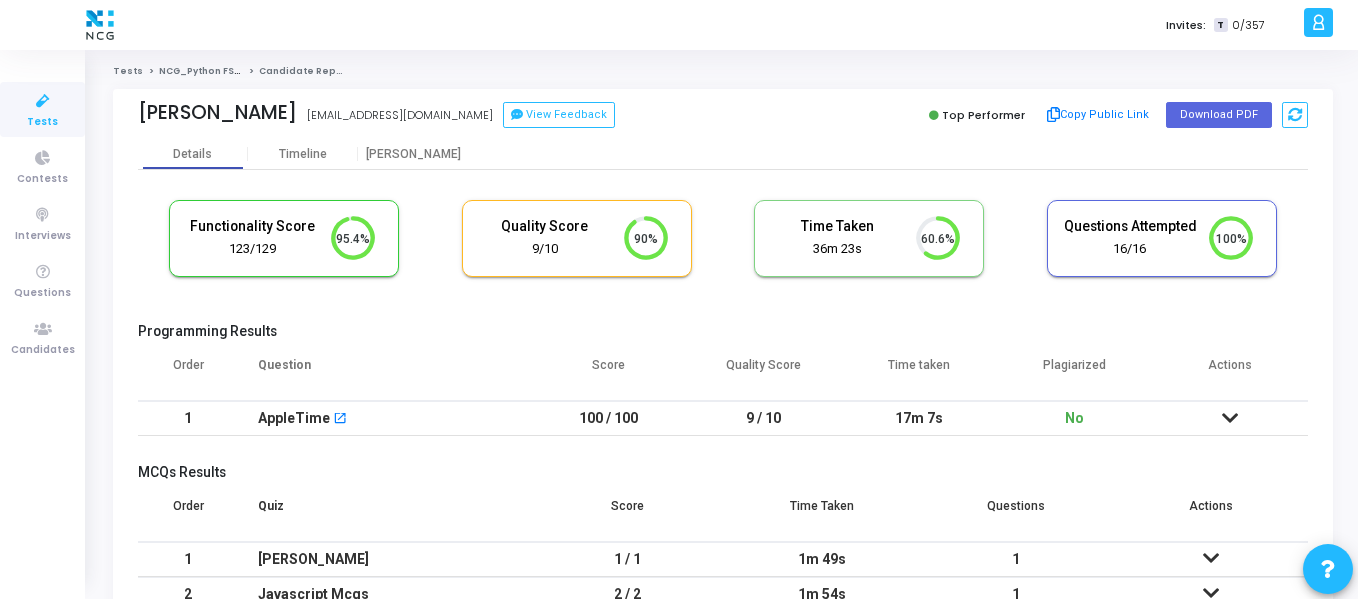 click at bounding box center [1230, 418] 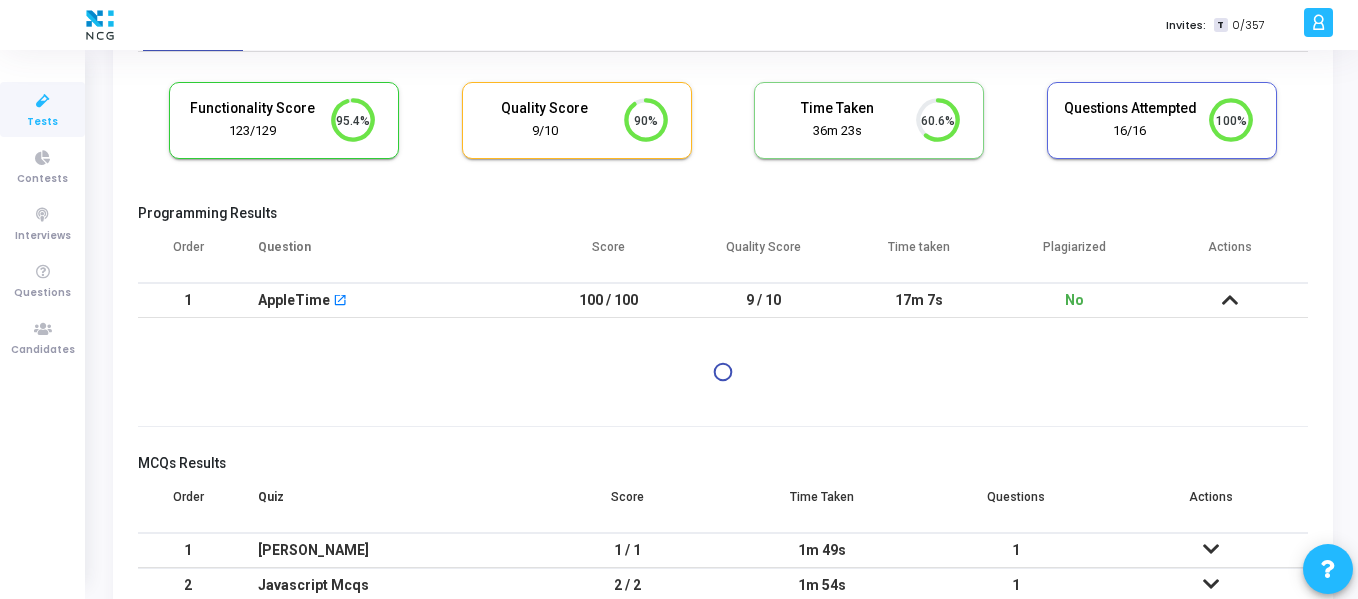 scroll, scrollTop: 200, scrollLeft: 0, axis: vertical 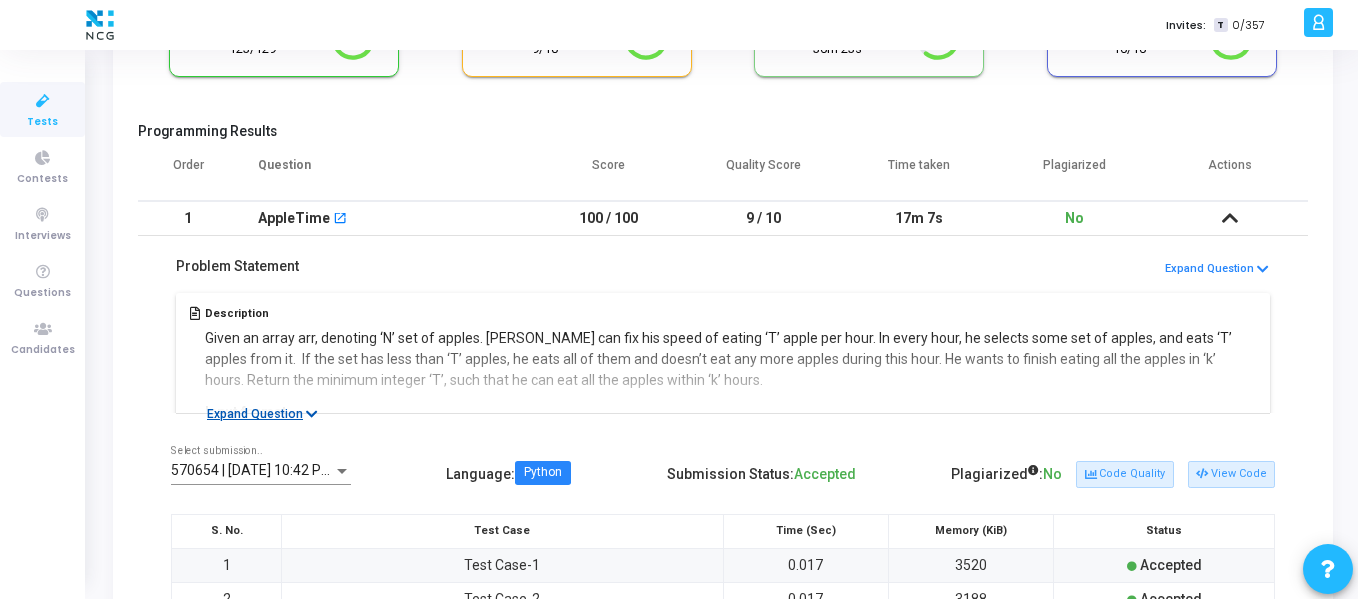 click on "Expand Question" at bounding box center (262, 414) 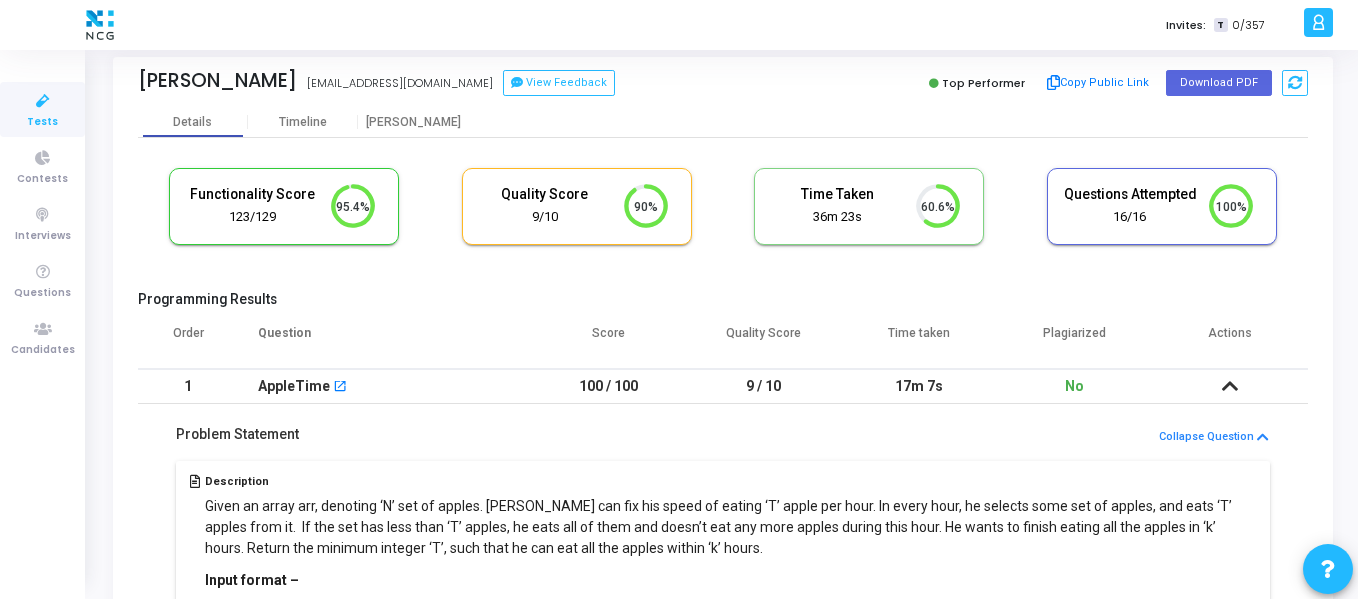 scroll, scrollTop: 0, scrollLeft: 0, axis: both 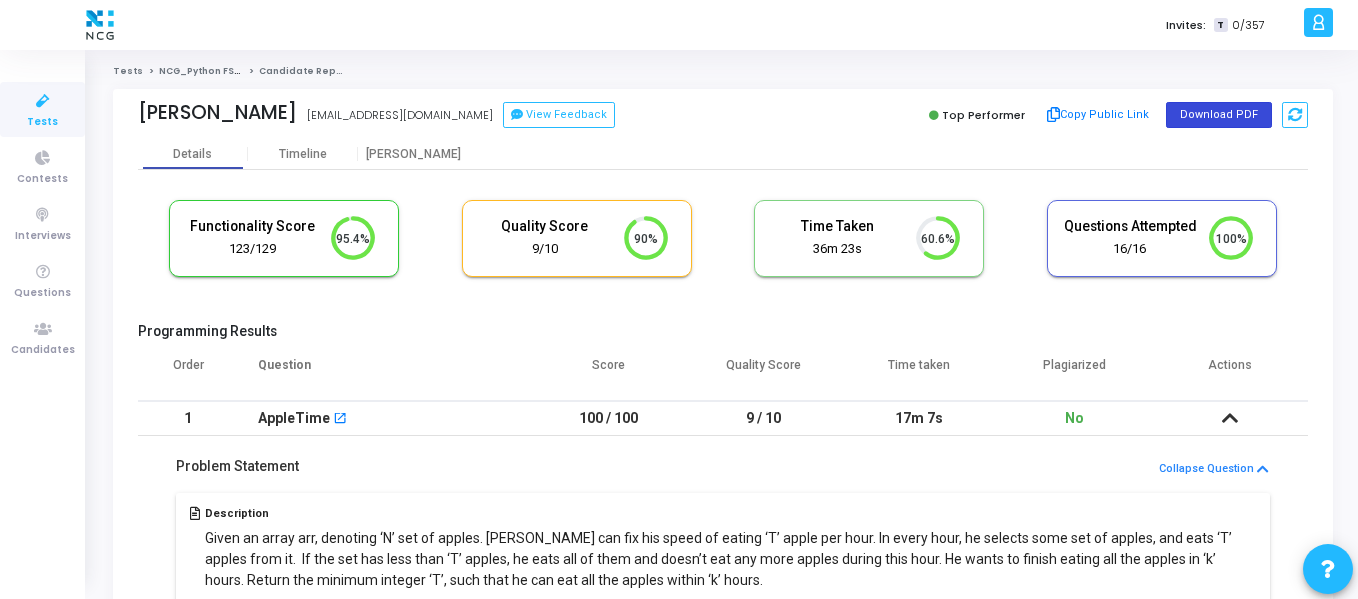 click on "Download PDF" 